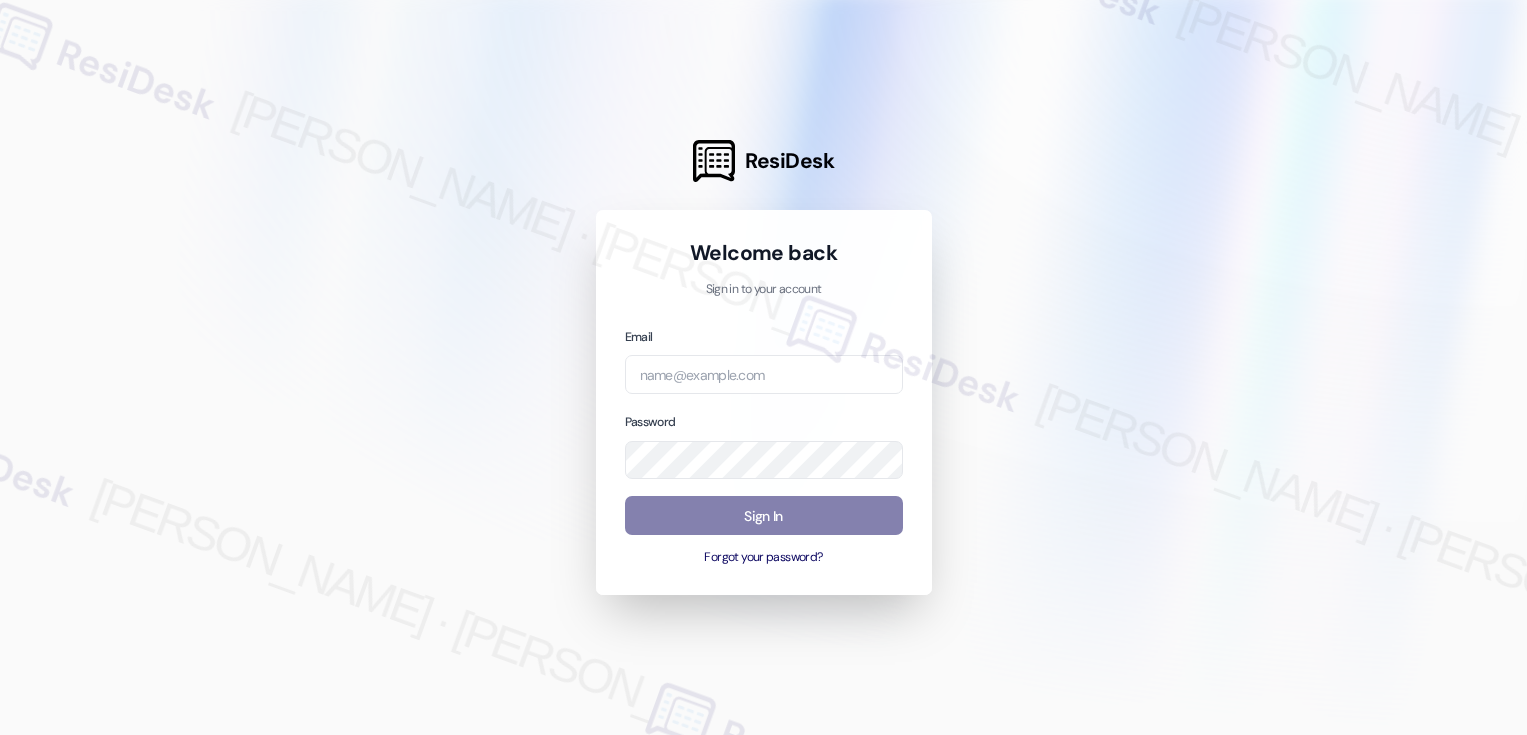 scroll, scrollTop: 0, scrollLeft: 0, axis: both 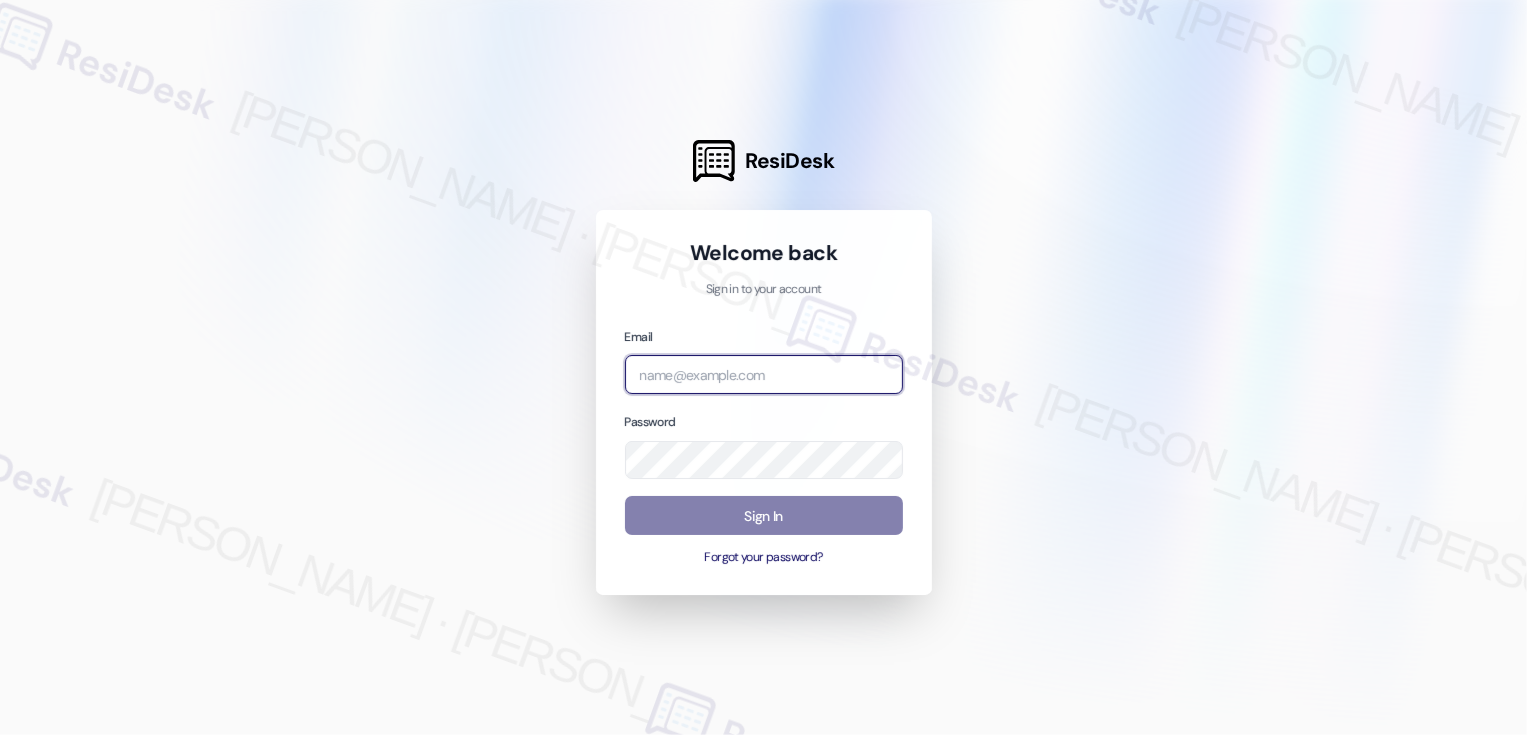 click at bounding box center (764, 374) 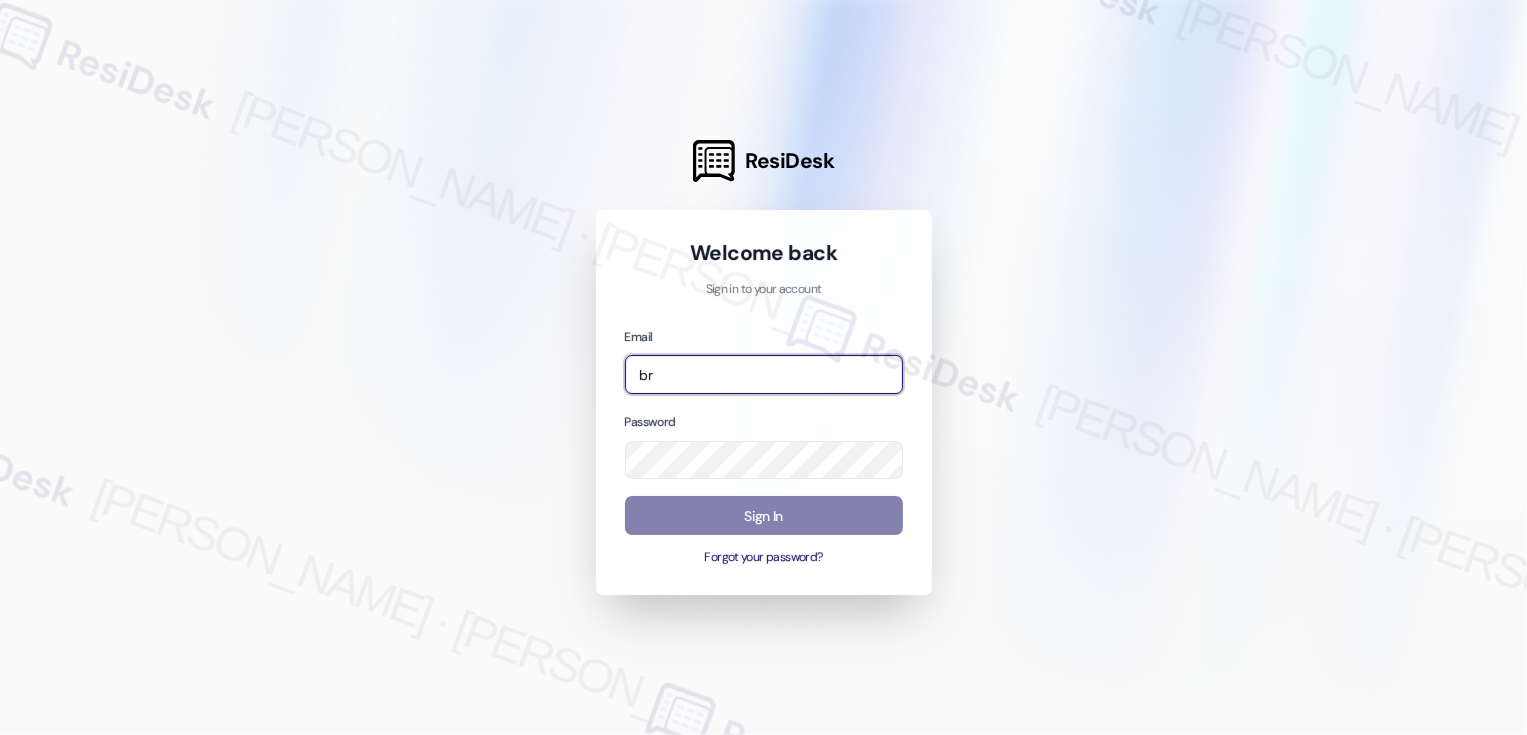 type on "b" 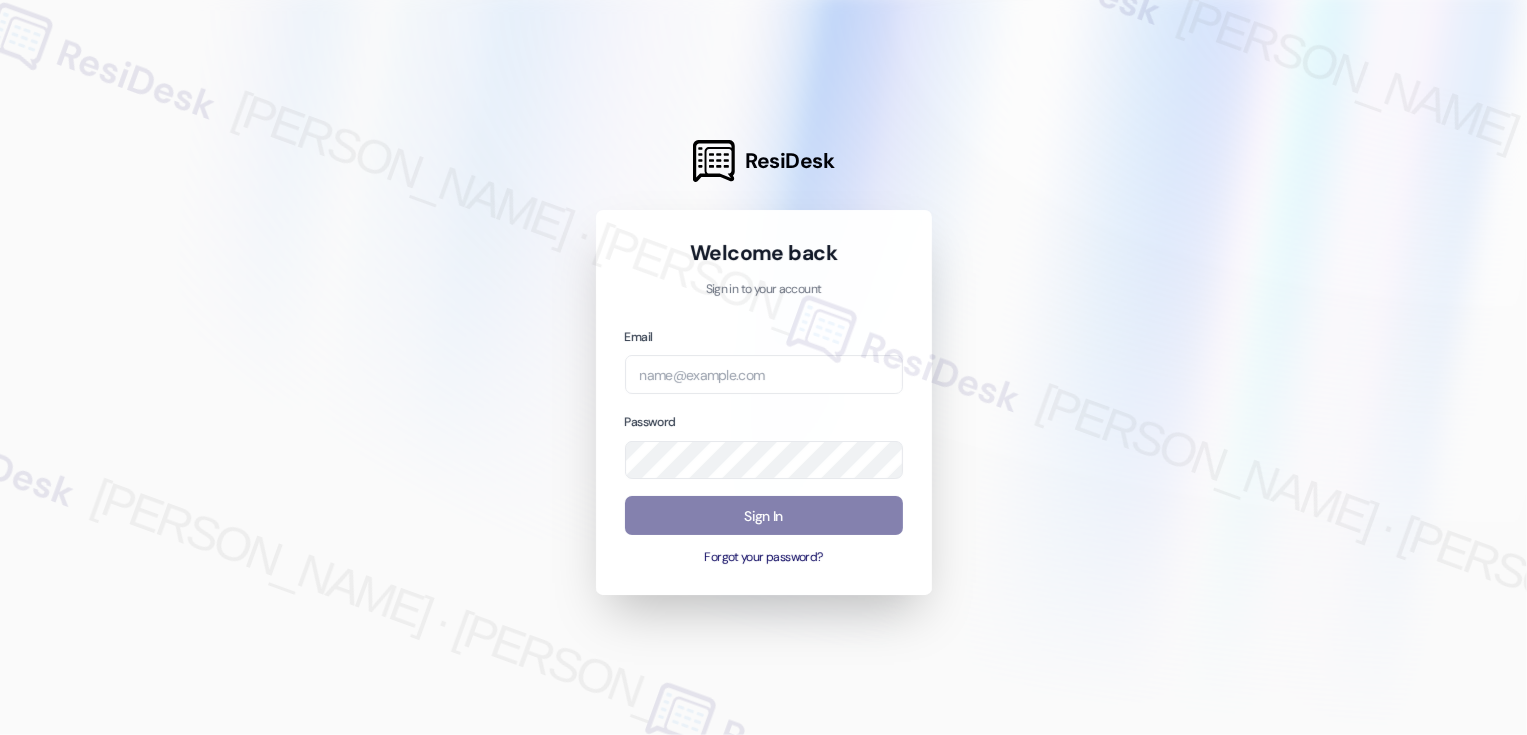click at bounding box center [763, 367] 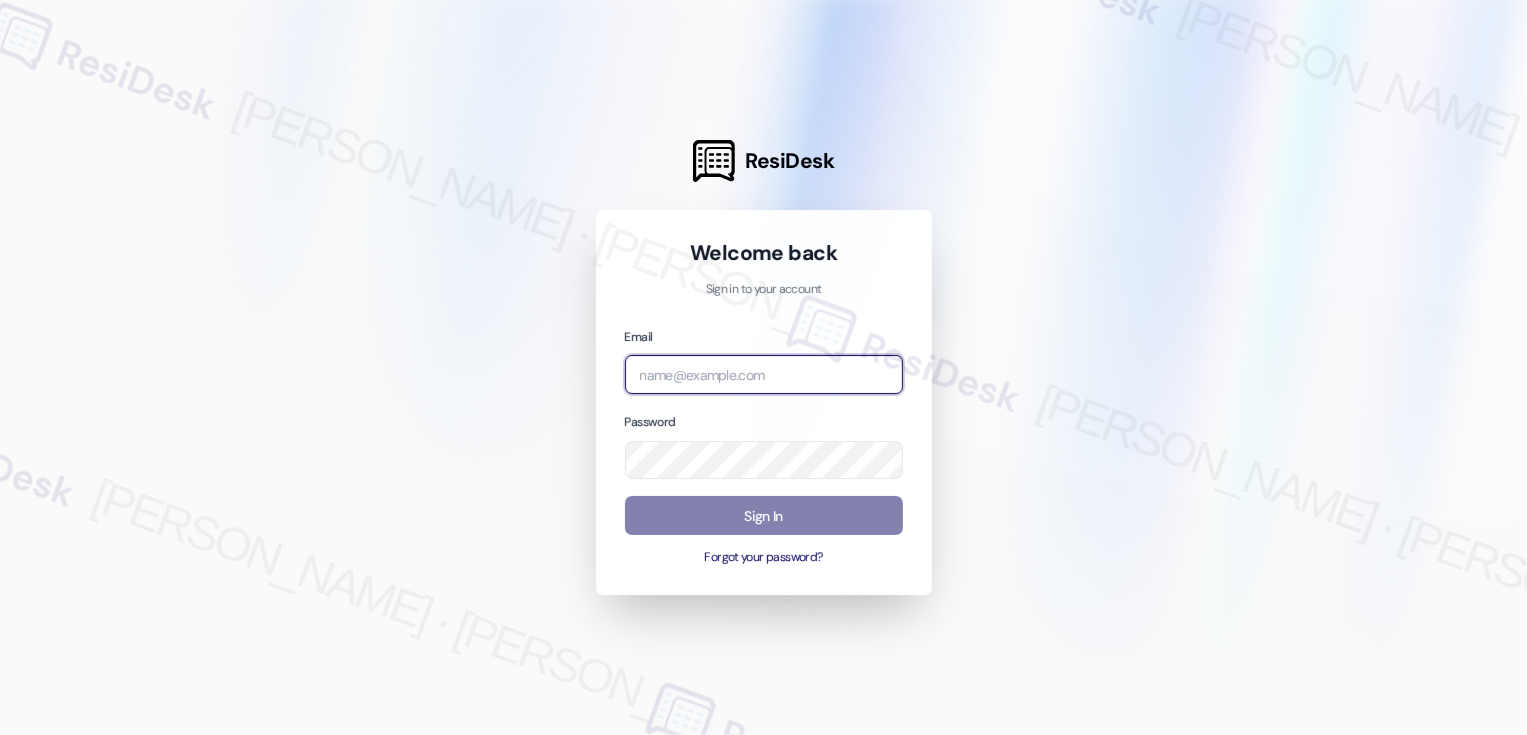 click at bounding box center [764, 374] 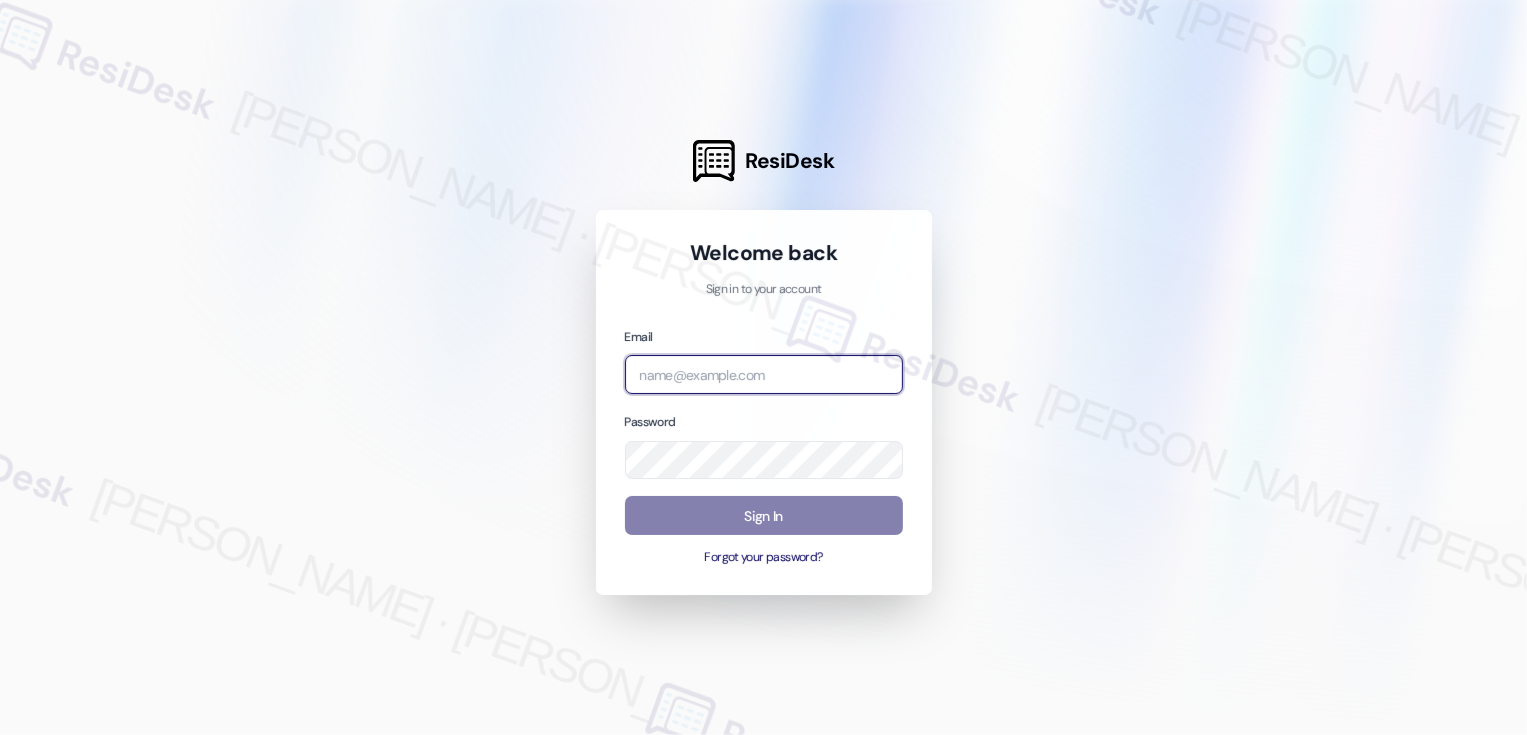 click at bounding box center [764, 374] 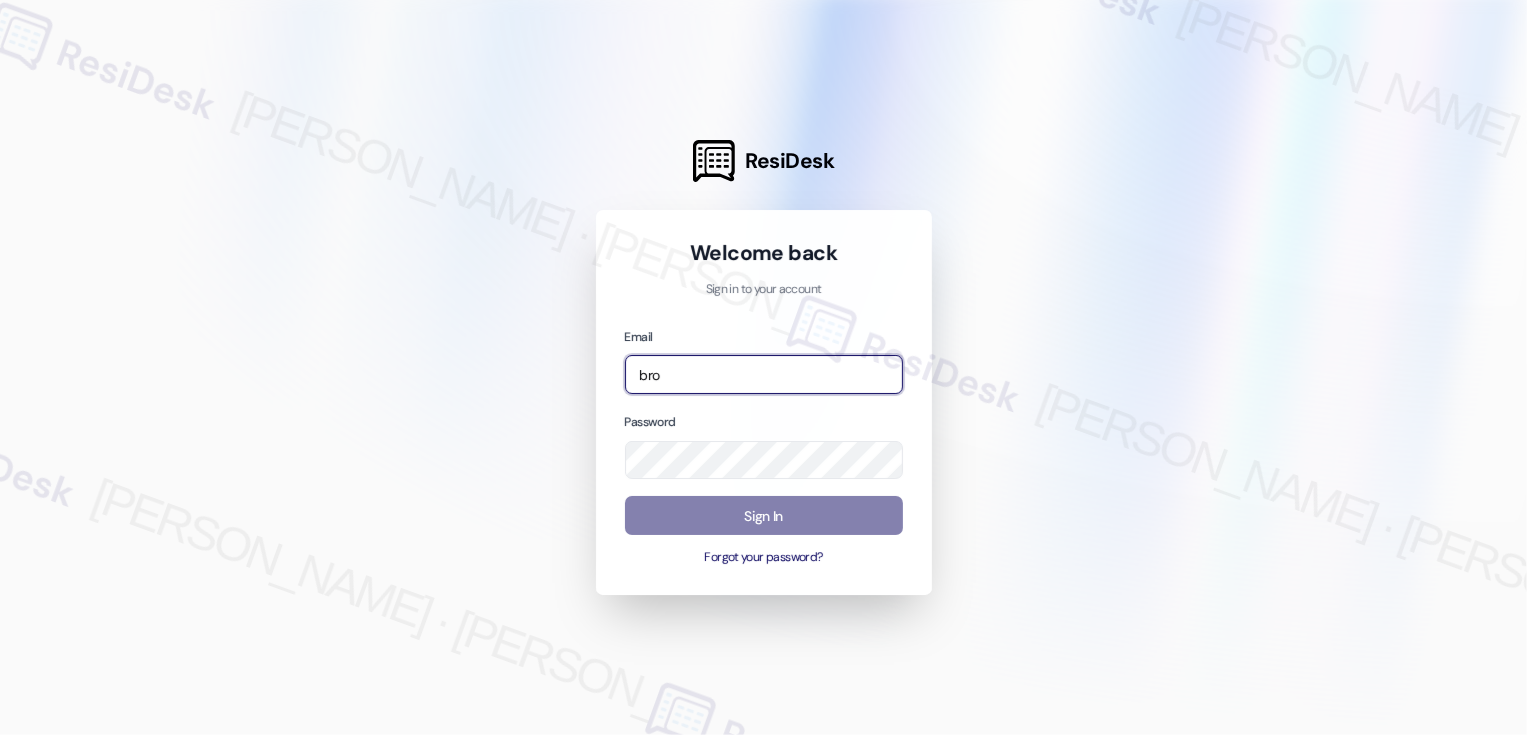 type on "broe" 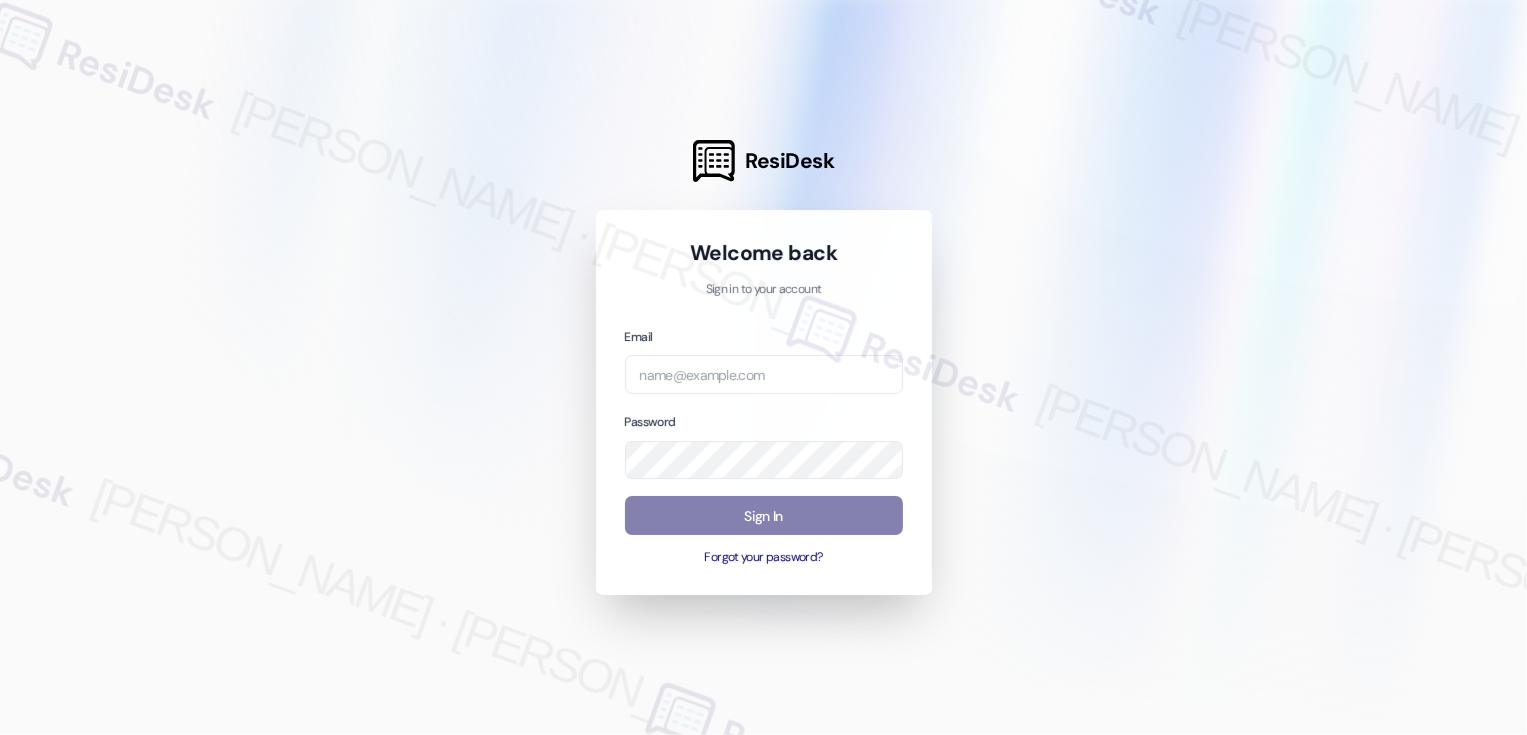 type on "automated-surveys-broe-cecille.tinio@broe.com" 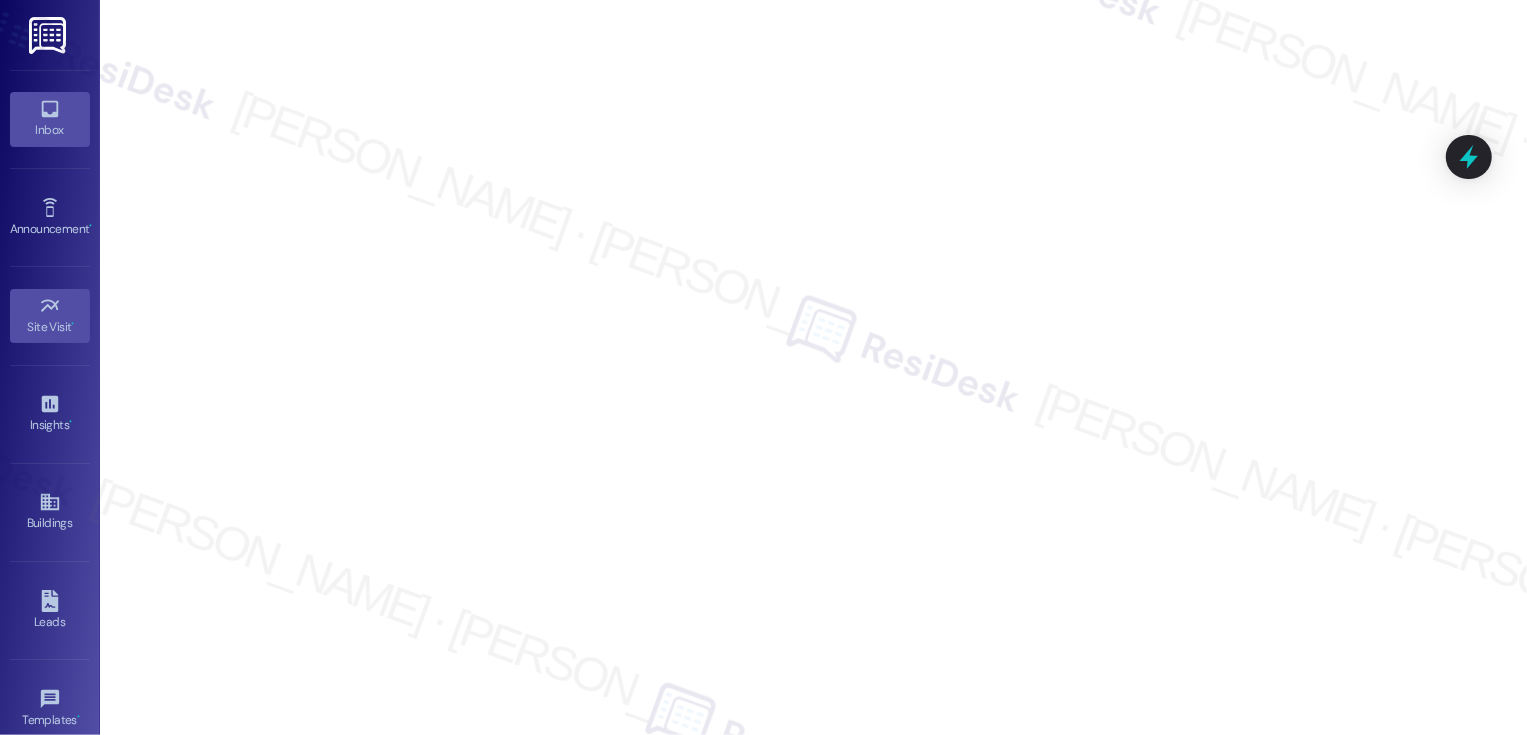 click 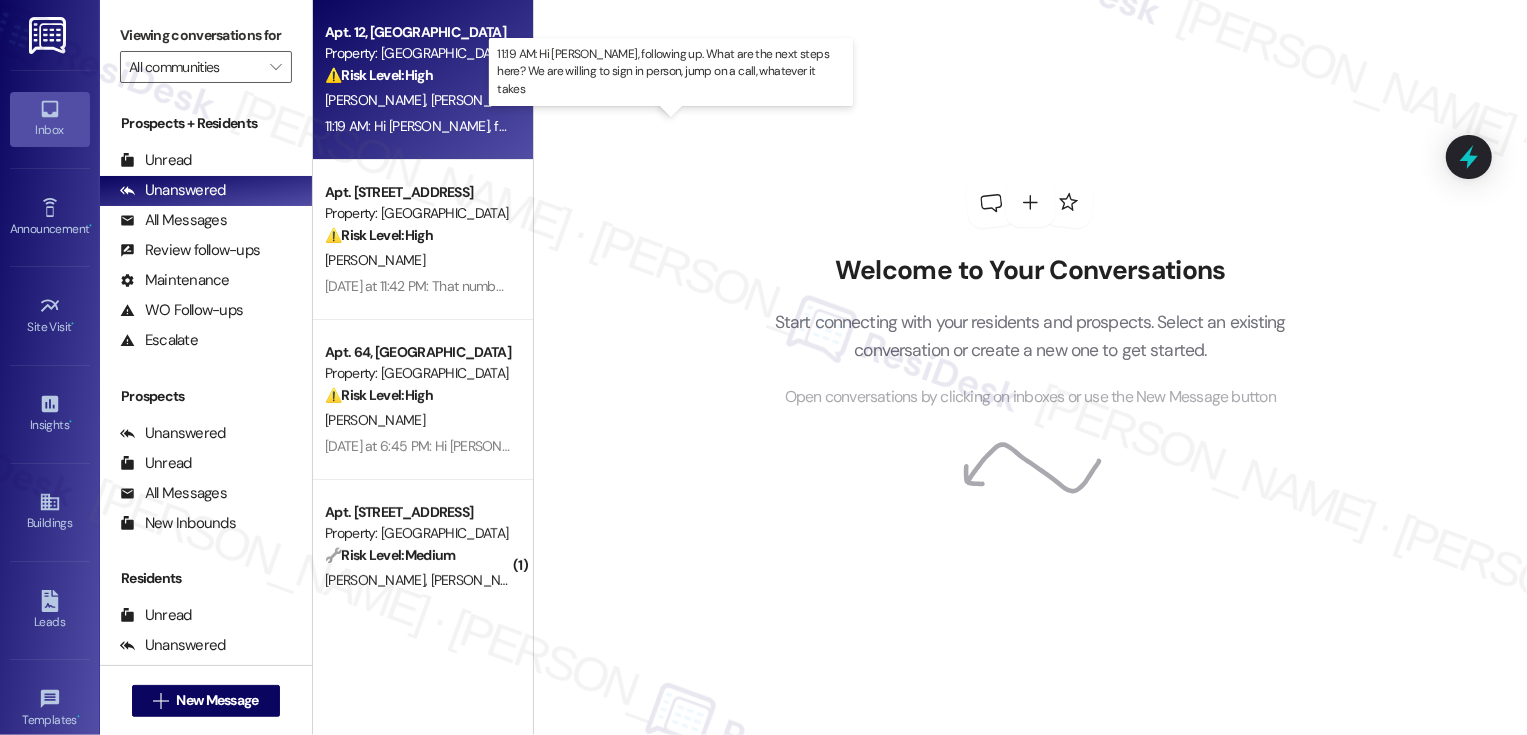 click on "11:19 AM: Hi Sarah, following up. What are the next steps here? We are willing to sign in person, jump on a call, whatever it takes  11:19 AM: Hi Sarah, following up. What are the next steps here? We are willing to sign in person, jump on a call, whatever it takes" at bounding box center [721, 126] 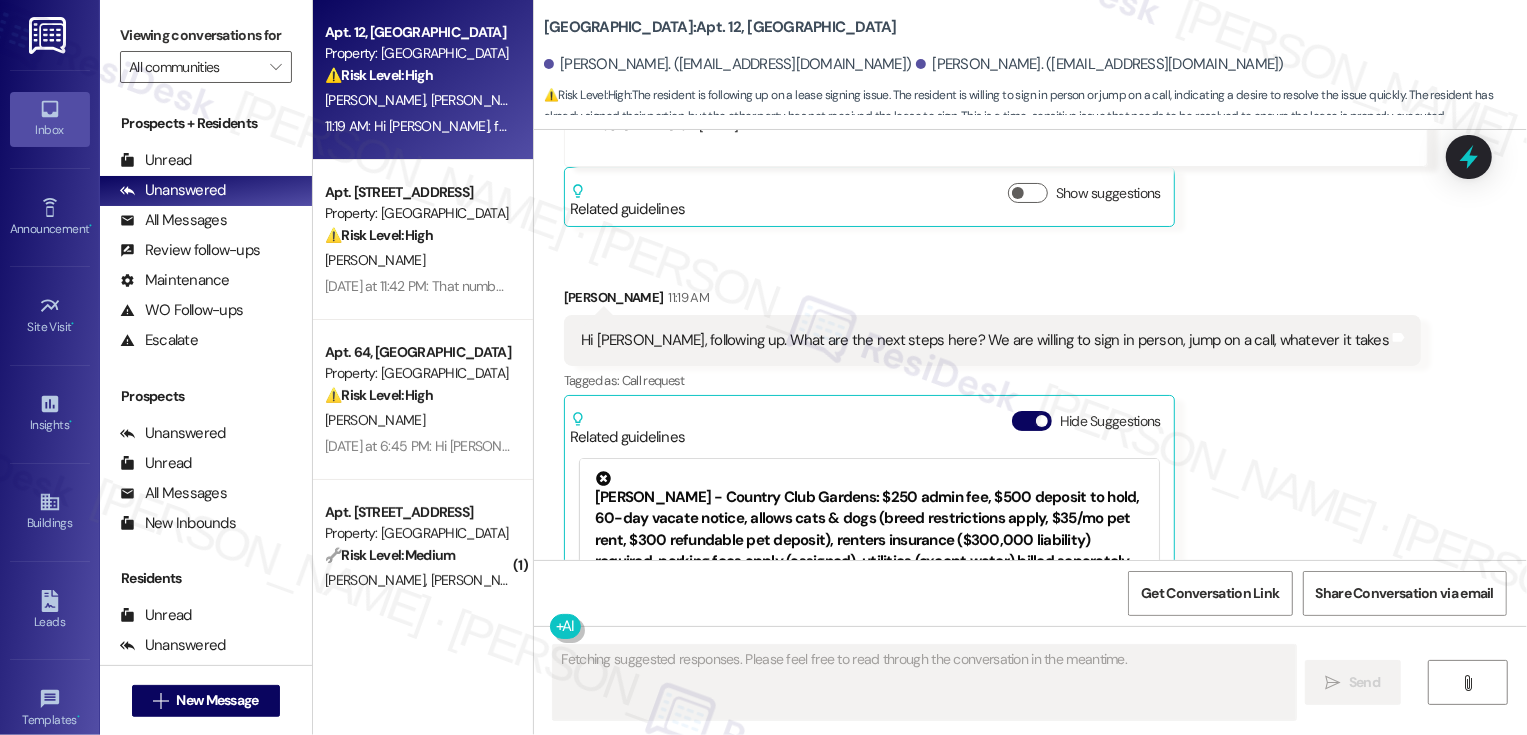 scroll, scrollTop: 2474, scrollLeft: 0, axis: vertical 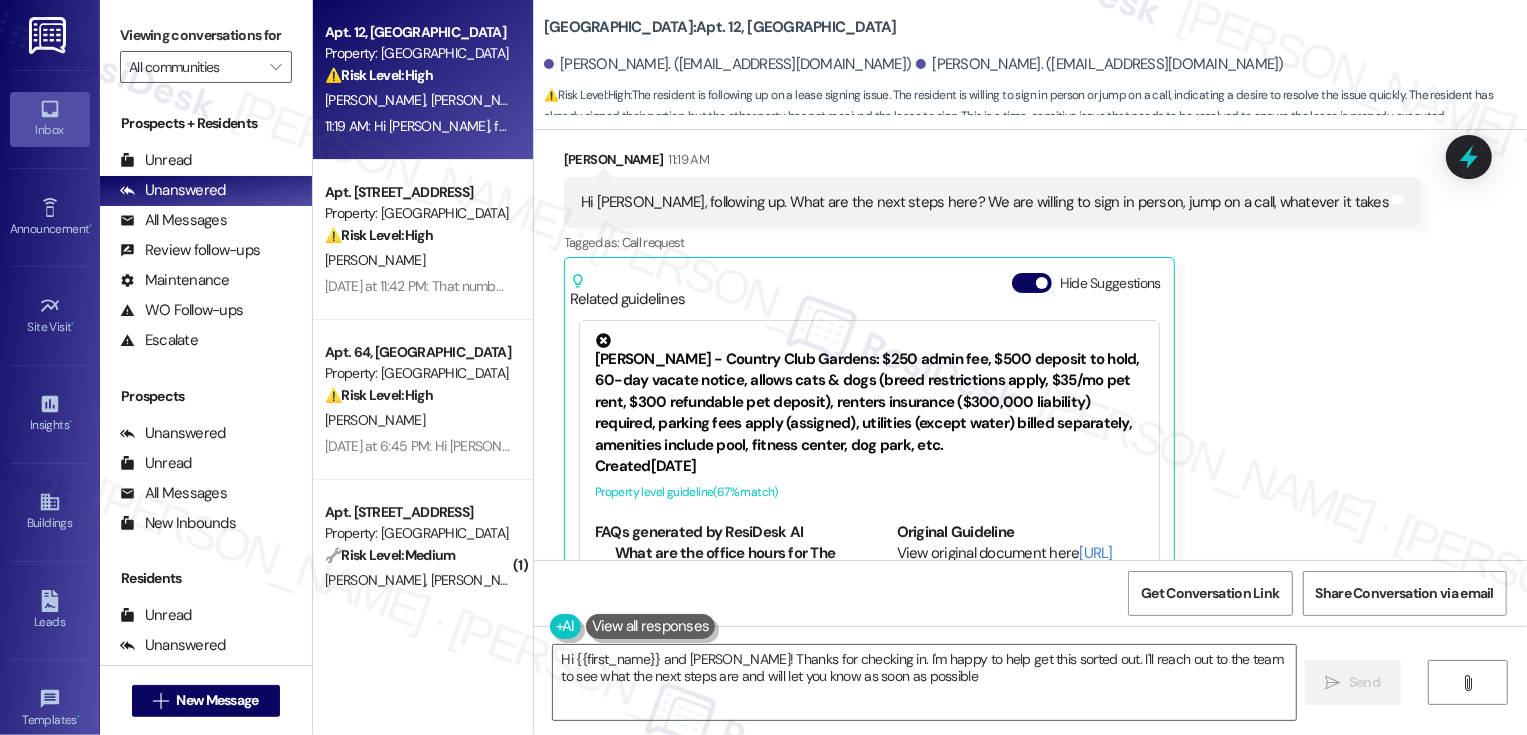 type on "Hi {{first_name}} and Ian! Thanks for checking in. I'm happy to help get this sorted out. I'll reach out to the team to see what the next steps are and will let you know as soon as possible!" 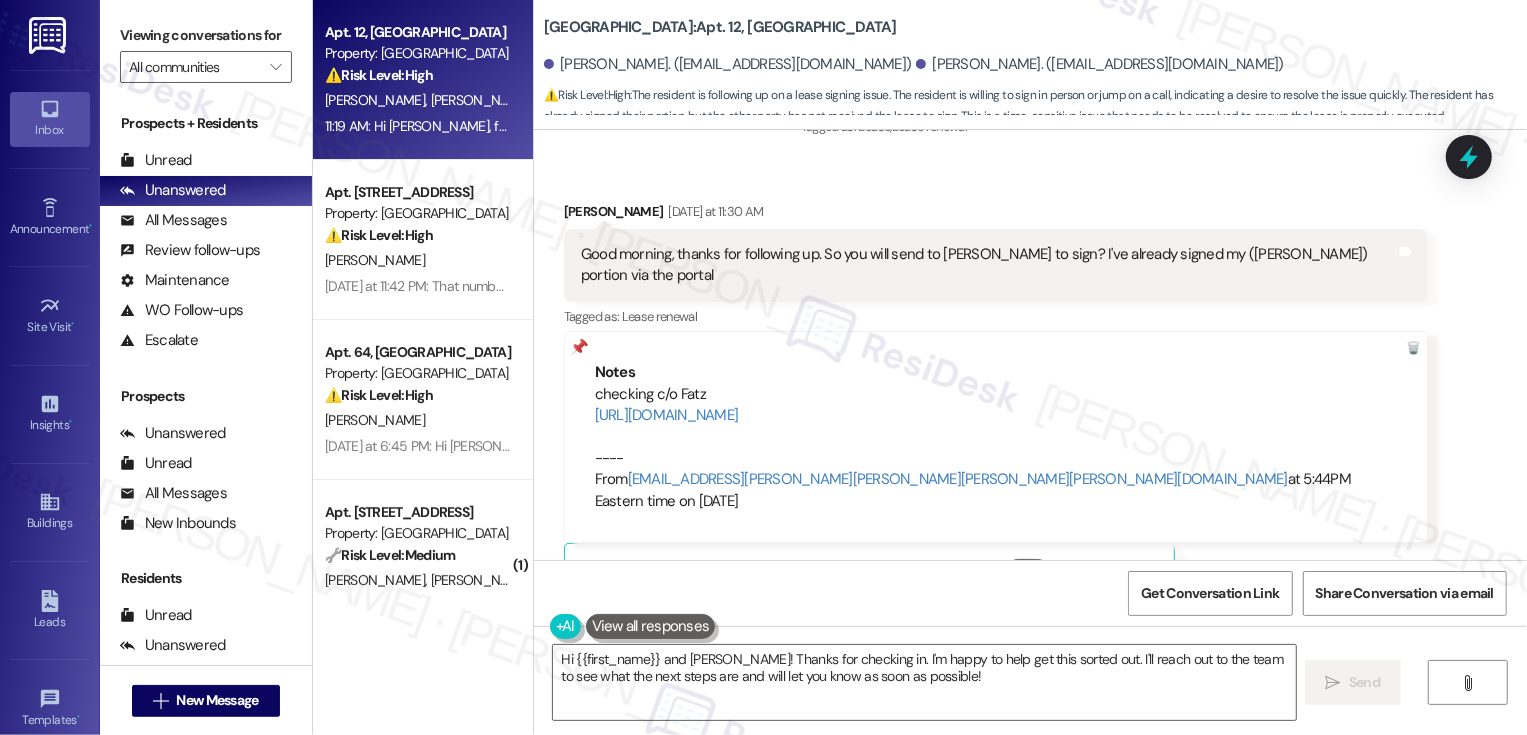 scroll, scrollTop: 1884, scrollLeft: 0, axis: vertical 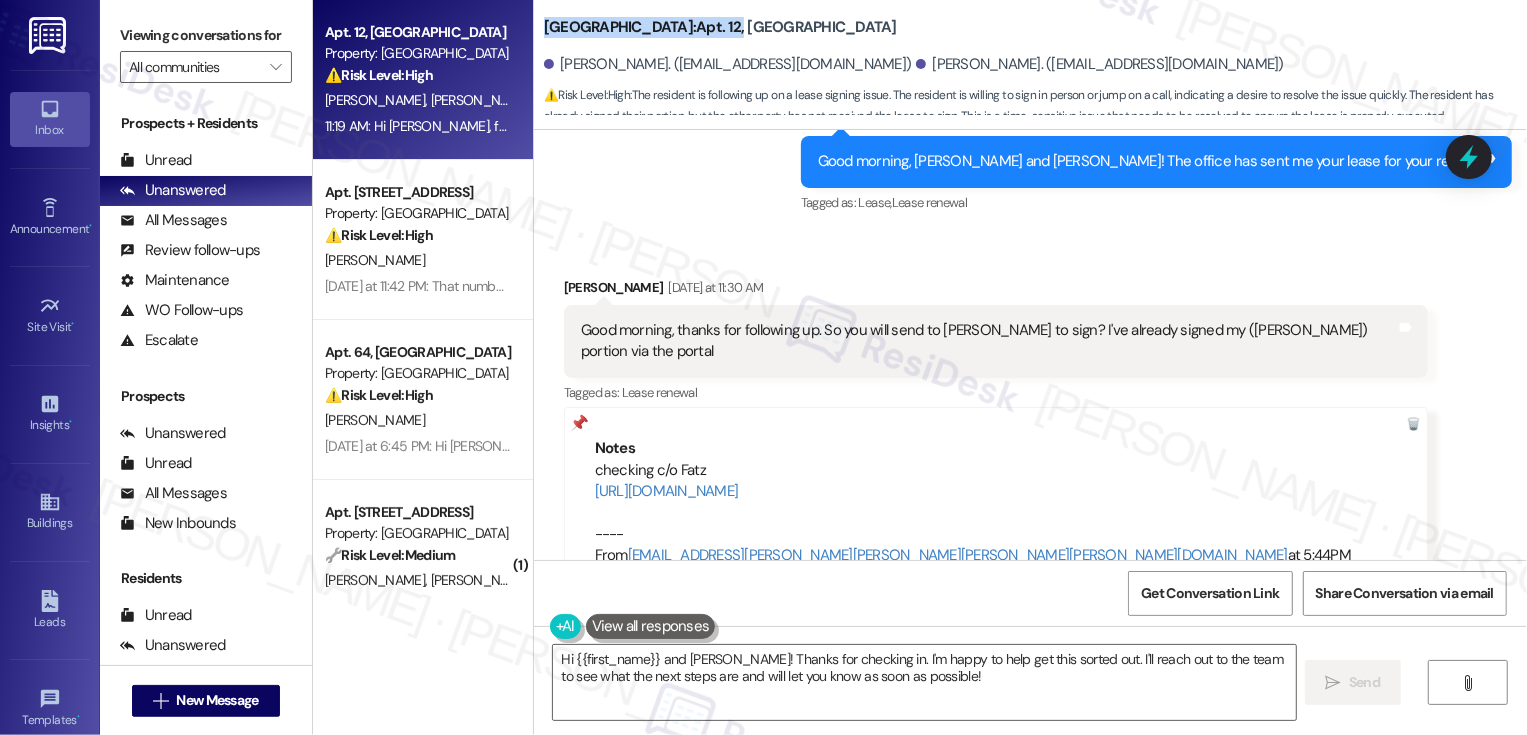drag, startPoint x: 528, startPoint y: 30, endPoint x: 728, endPoint y: 32, distance: 200.01 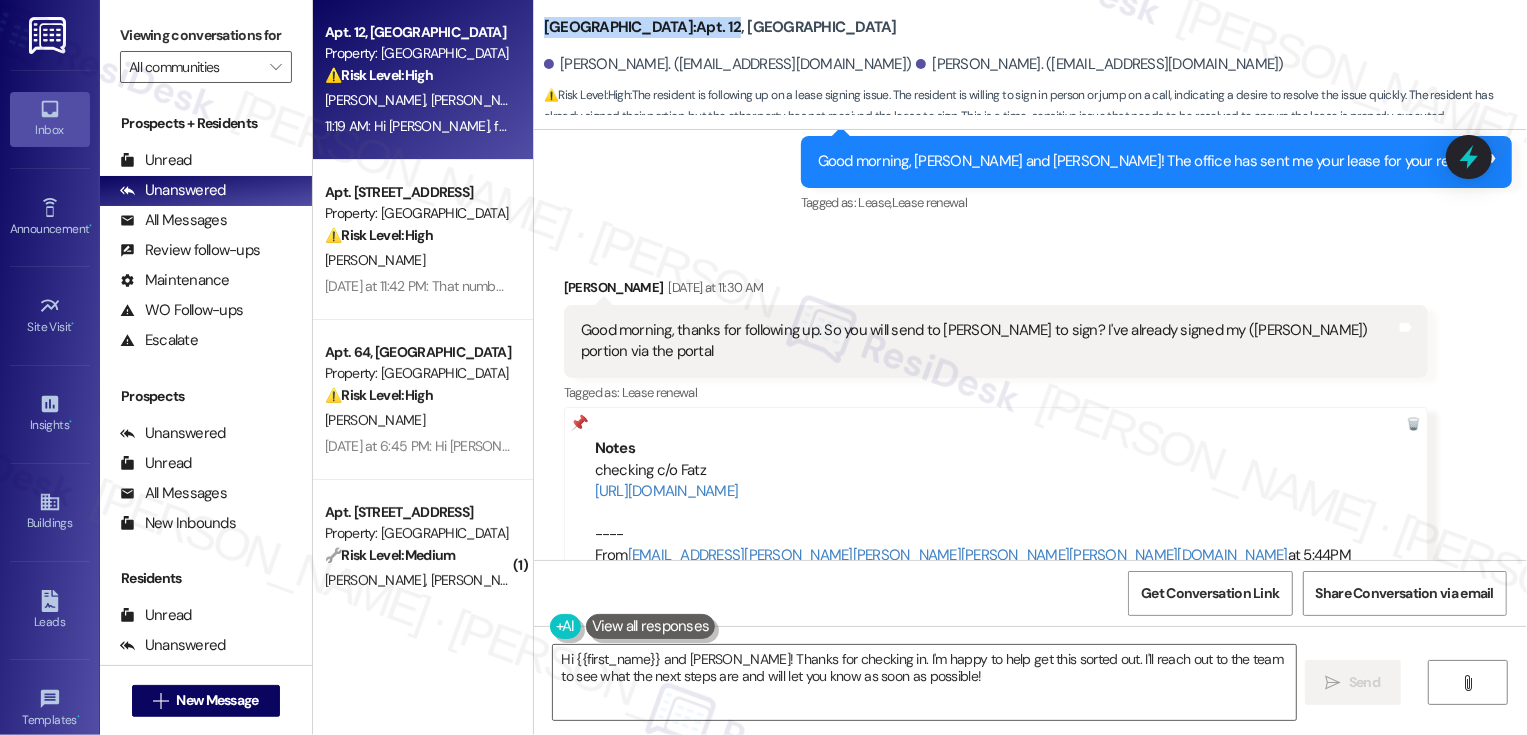 copy on "Country Club Gardens:  Apt. 12" 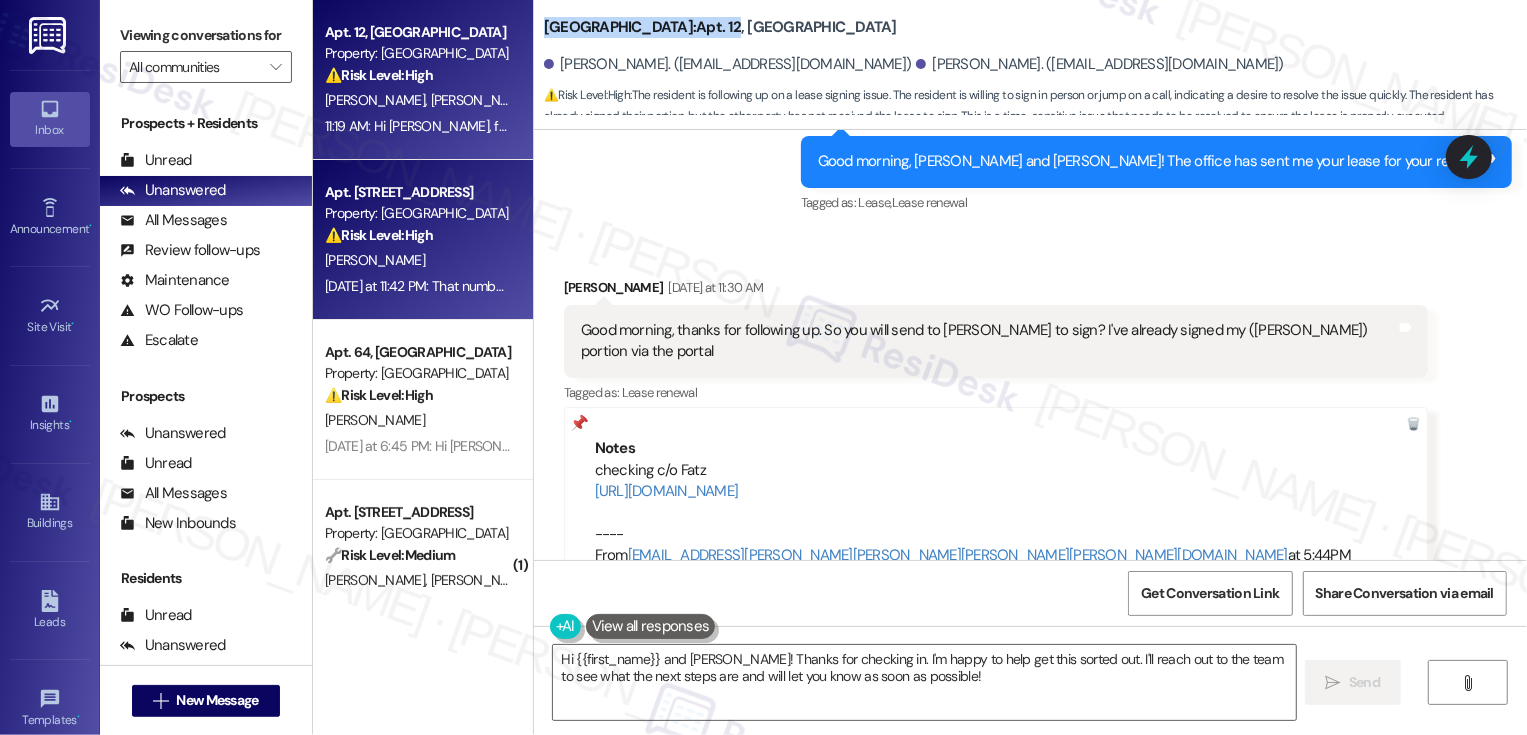 click on "[PERSON_NAME]" at bounding box center [417, 260] 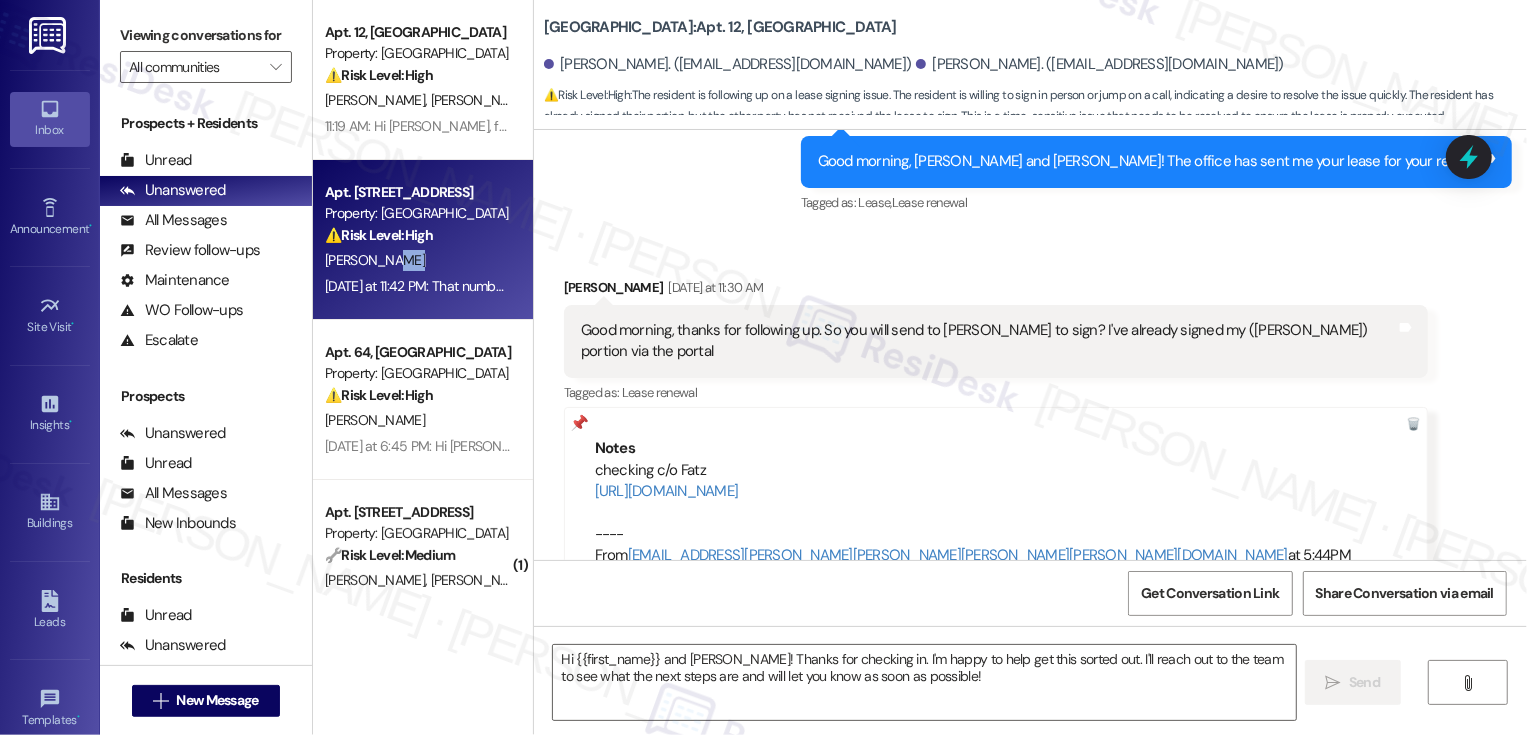 click on "[PERSON_NAME]" at bounding box center (417, 260) 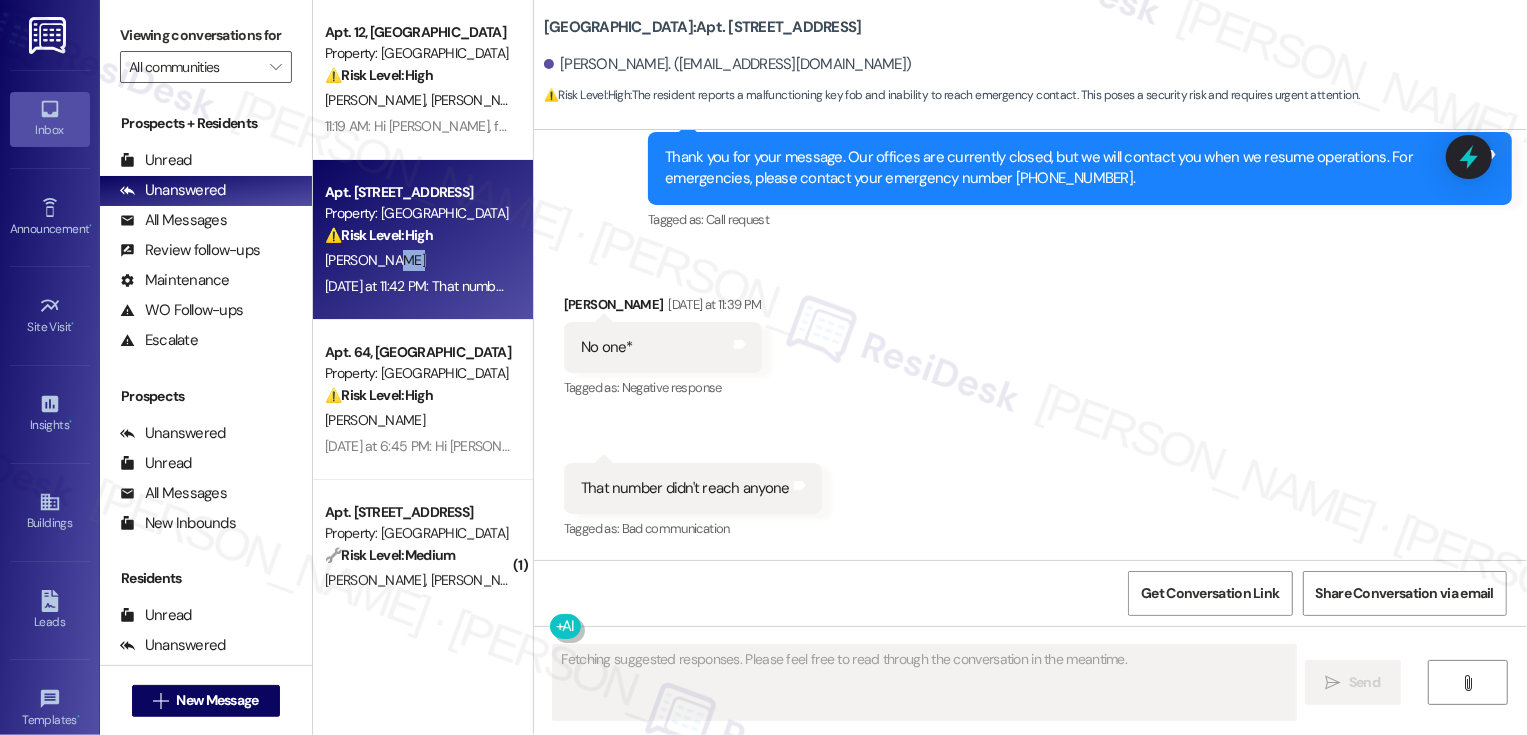 scroll, scrollTop: 562, scrollLeft: 0, axis: vertical 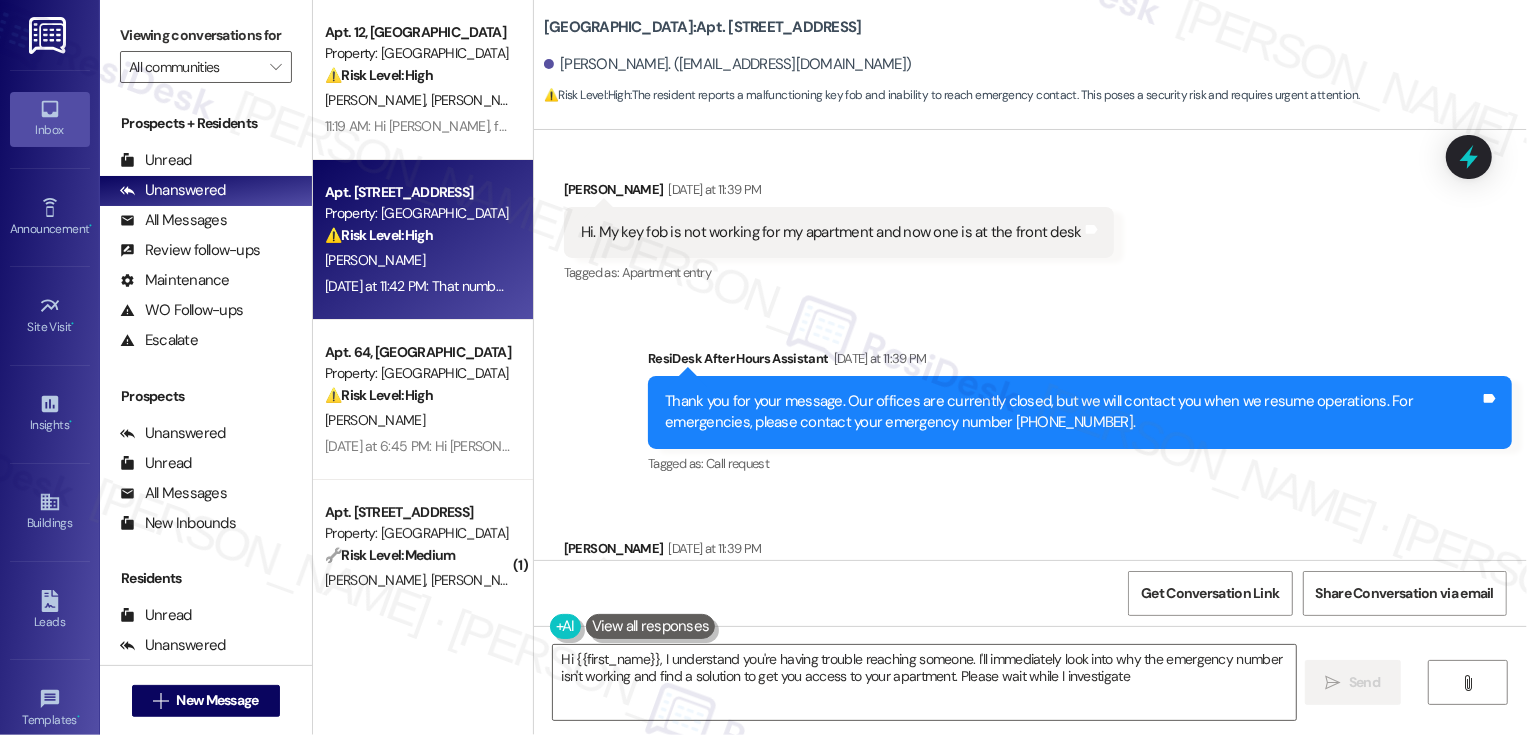 type on "Hi {{first_name}}, I understand you're having trouble reaching someone. I'll immediately look into why the emergency number isn't working and find a solution to get you access to your apartment. Please wait while I investigate." 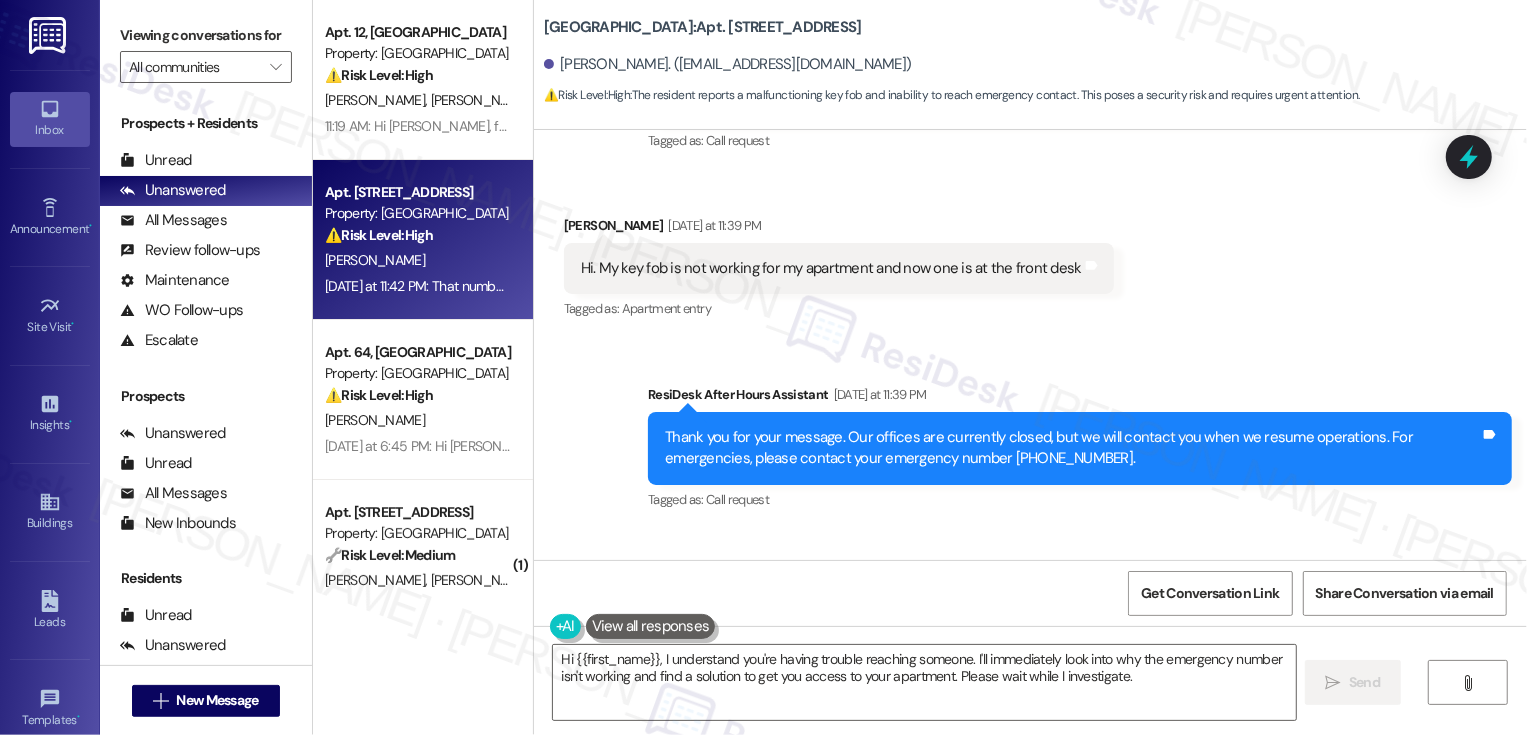 scroll, scrollTop: 139, scrollLeft: 0, axis: vertical 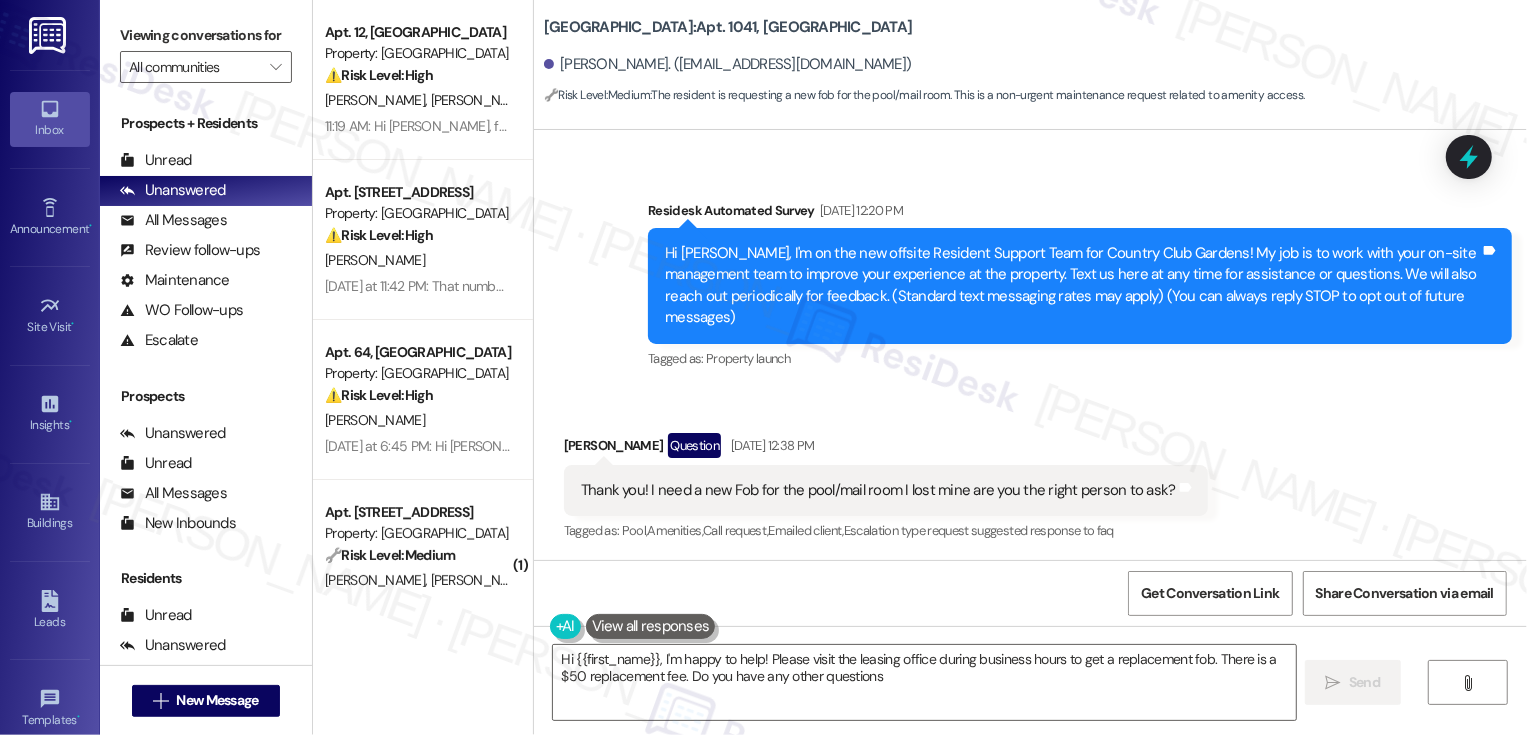 type on "Hi {{first_name}}, I'm happy to help! Please visit the leasing office during business hours to get a replacement fob. There is a $50 replacement fee. Do you have any other questions?" 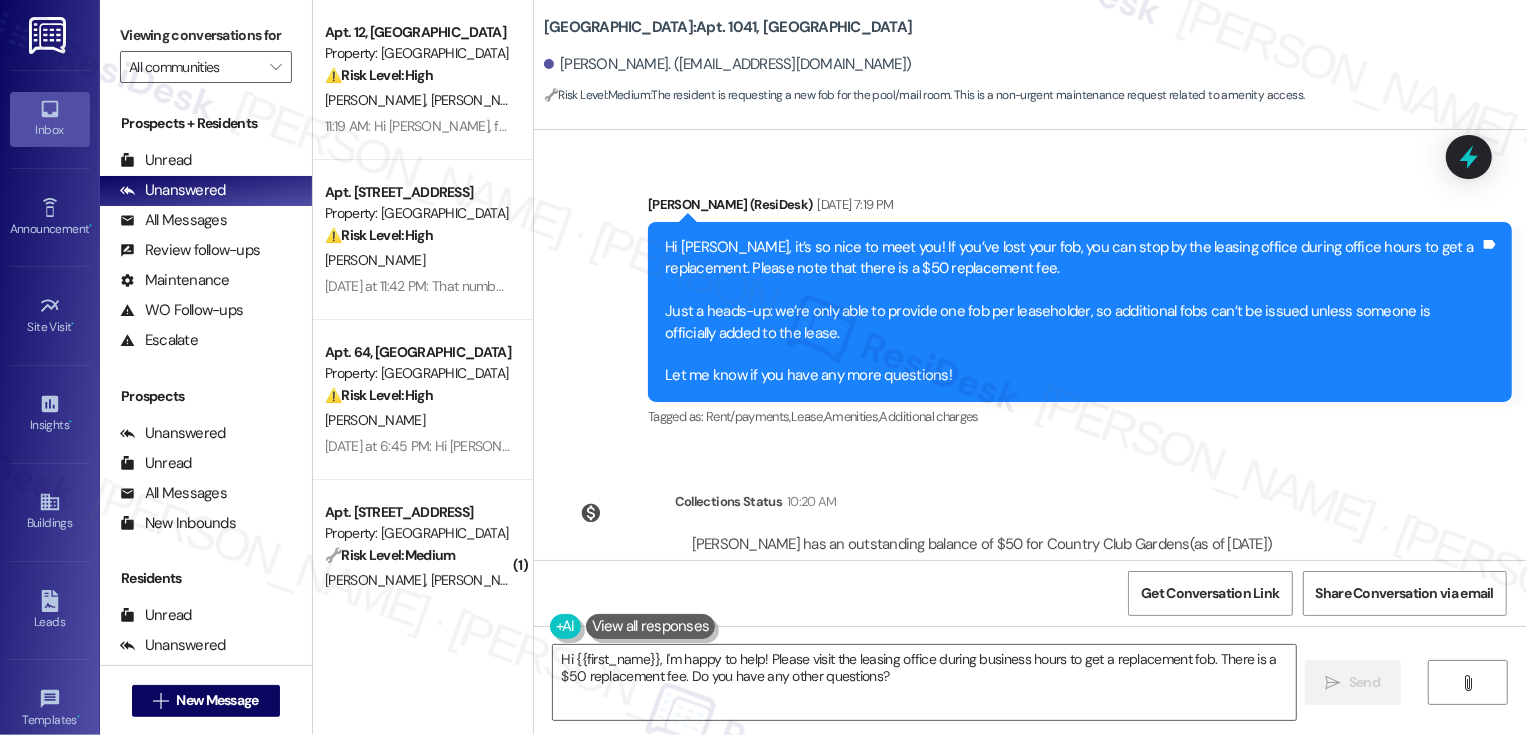 scroll, scrollTop: 942, scrollLeft: 0, axis: vertical 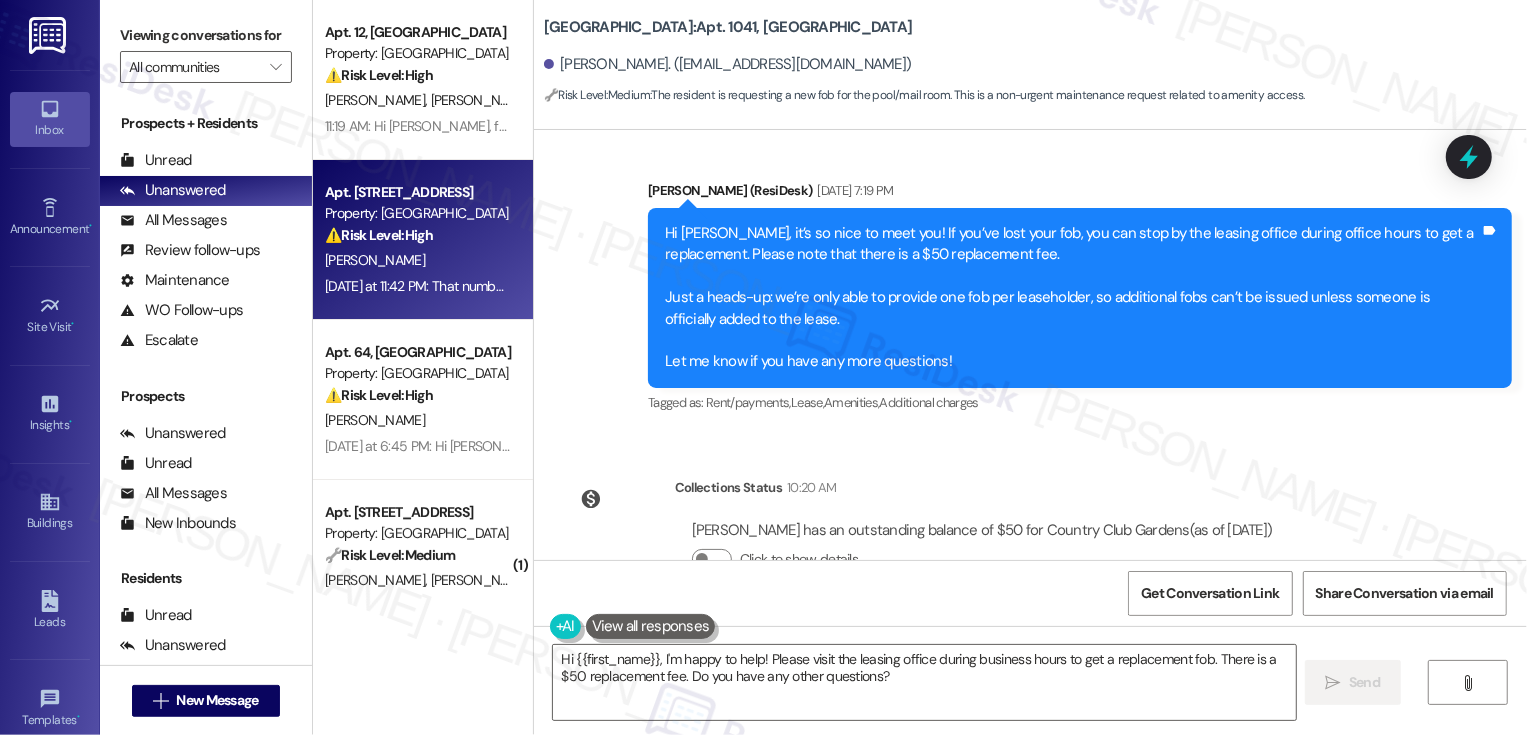 click on "⚠️  Risk Level:  High" at bounding box center [379, 235] 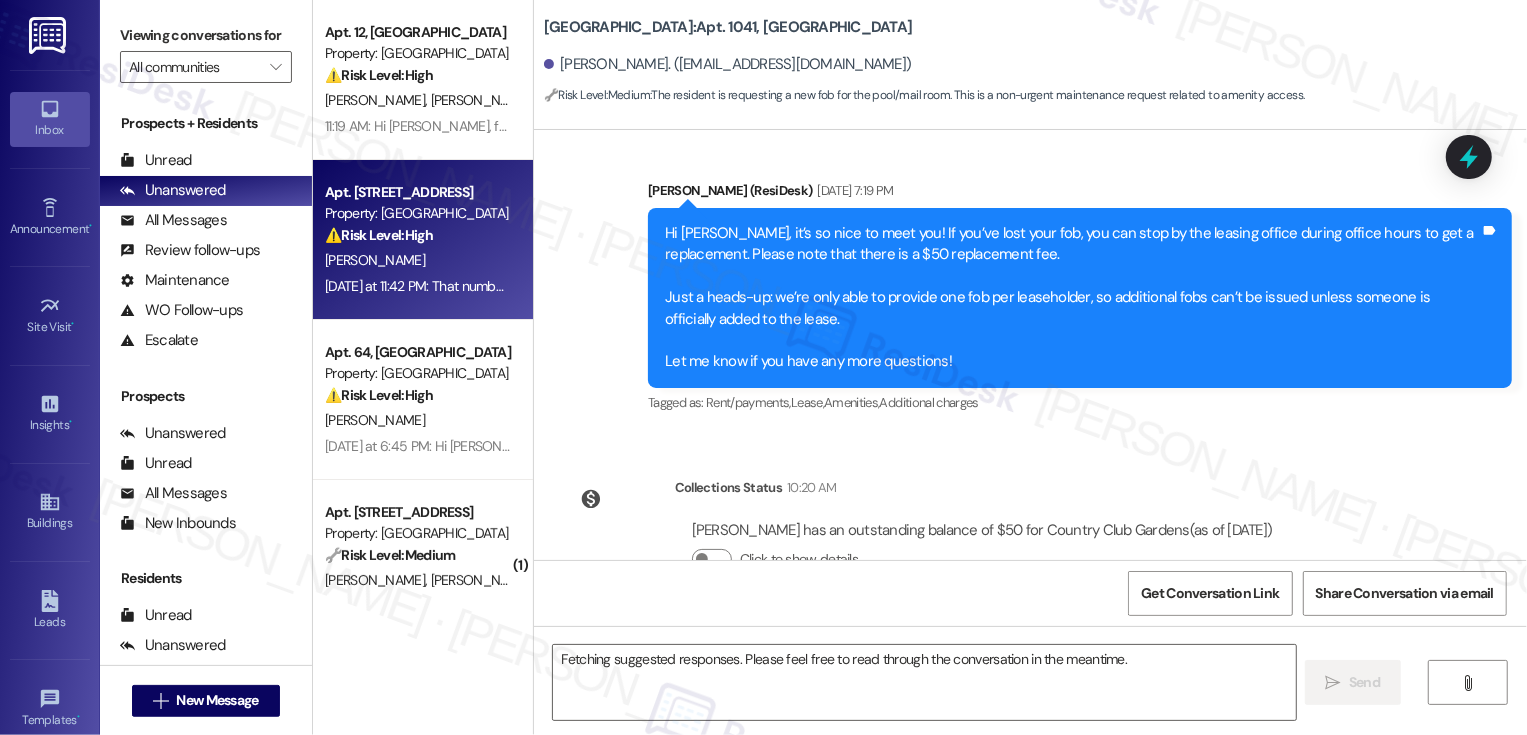 click on "⚠️  Risk Level:  High" at bounding box center (379, 235) 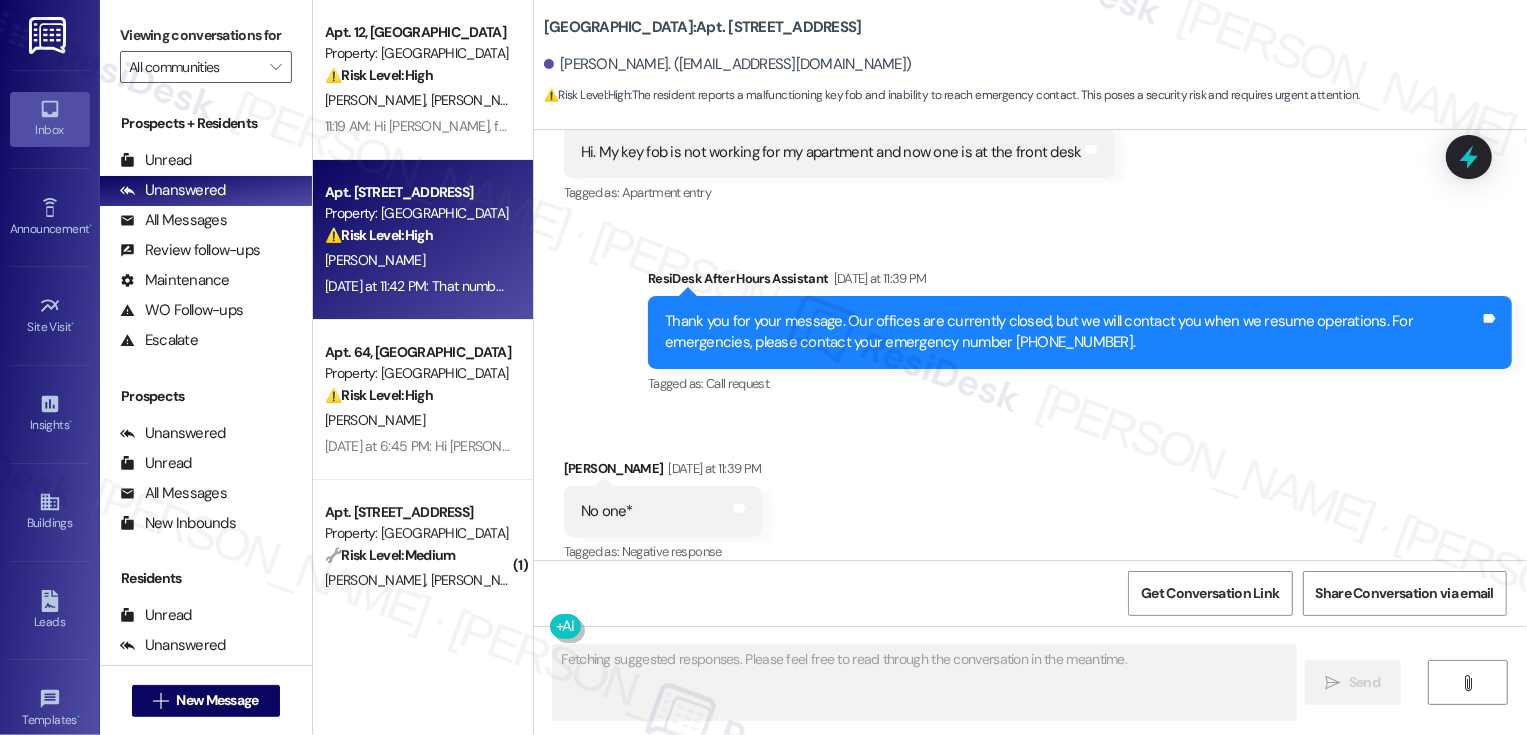 scroll, scrollTop: 315, scrollLeft: 0, axis: vertical 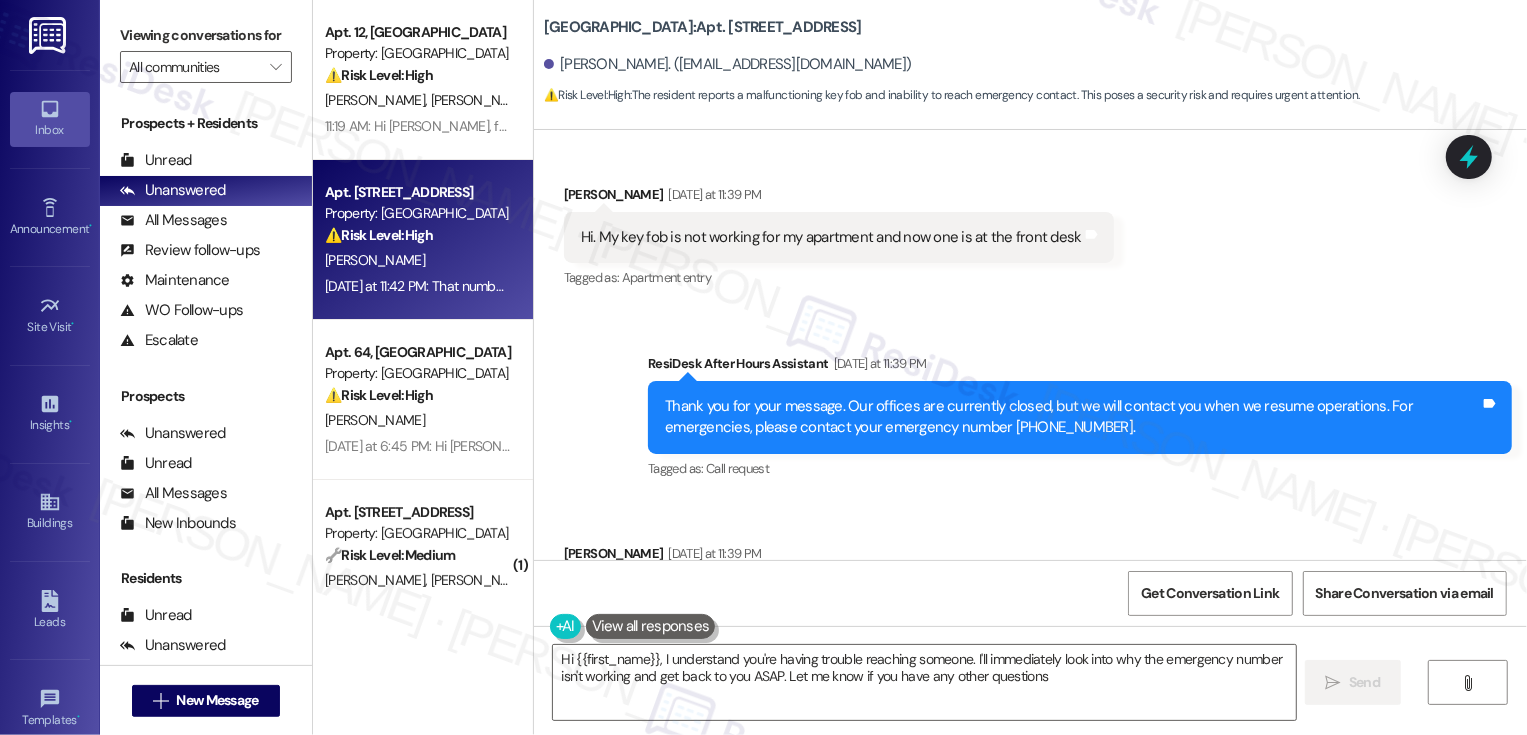 type on "Hi {{first_name}}, I understand you're having trouble reaching someone. I'll immediately look into why the emergency number isn't working and get back to you ASAP. Let me know if you have any other questions!" 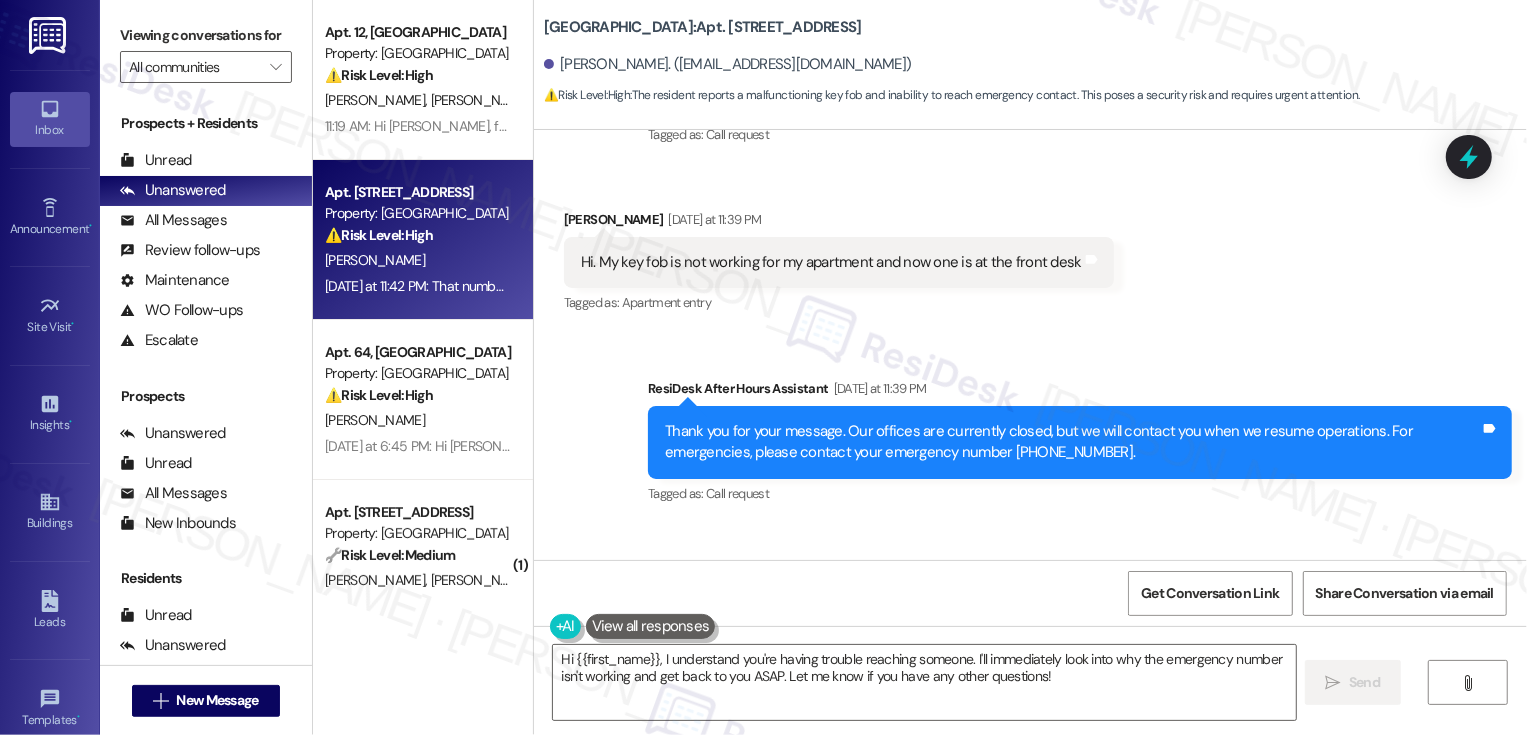 scroll, scrollTop: 251, scrollLeft: 0, axis: vertical 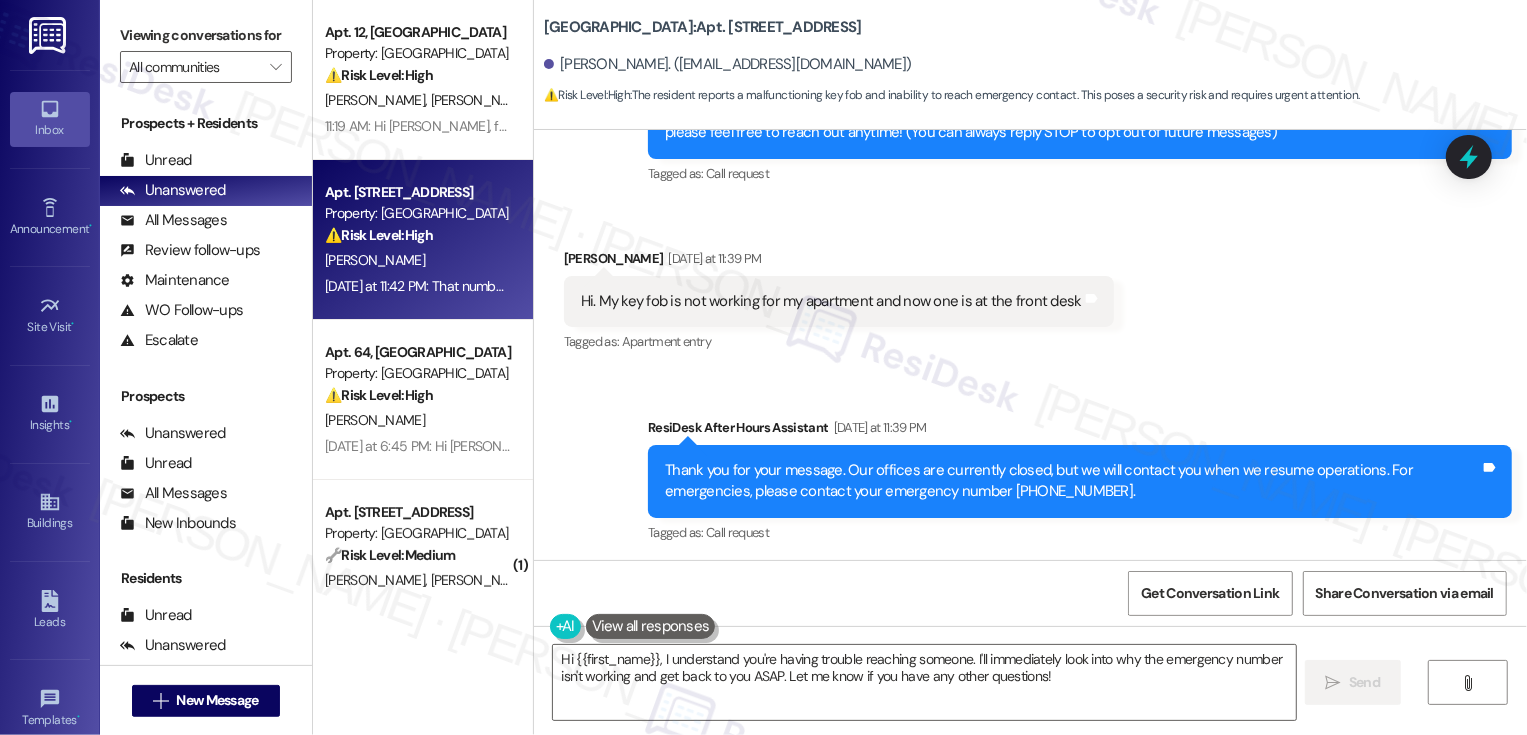 click on "Received via SMS [PERSON_NAME] [DATE] at 11:39 PM Hi. My key fob is not working for my apartment and now one is at the front desk  Tags and notes Tagged as:   Apartment entry Click to highlight conversations about Apartment entry" at bounding box center [1030, 287] 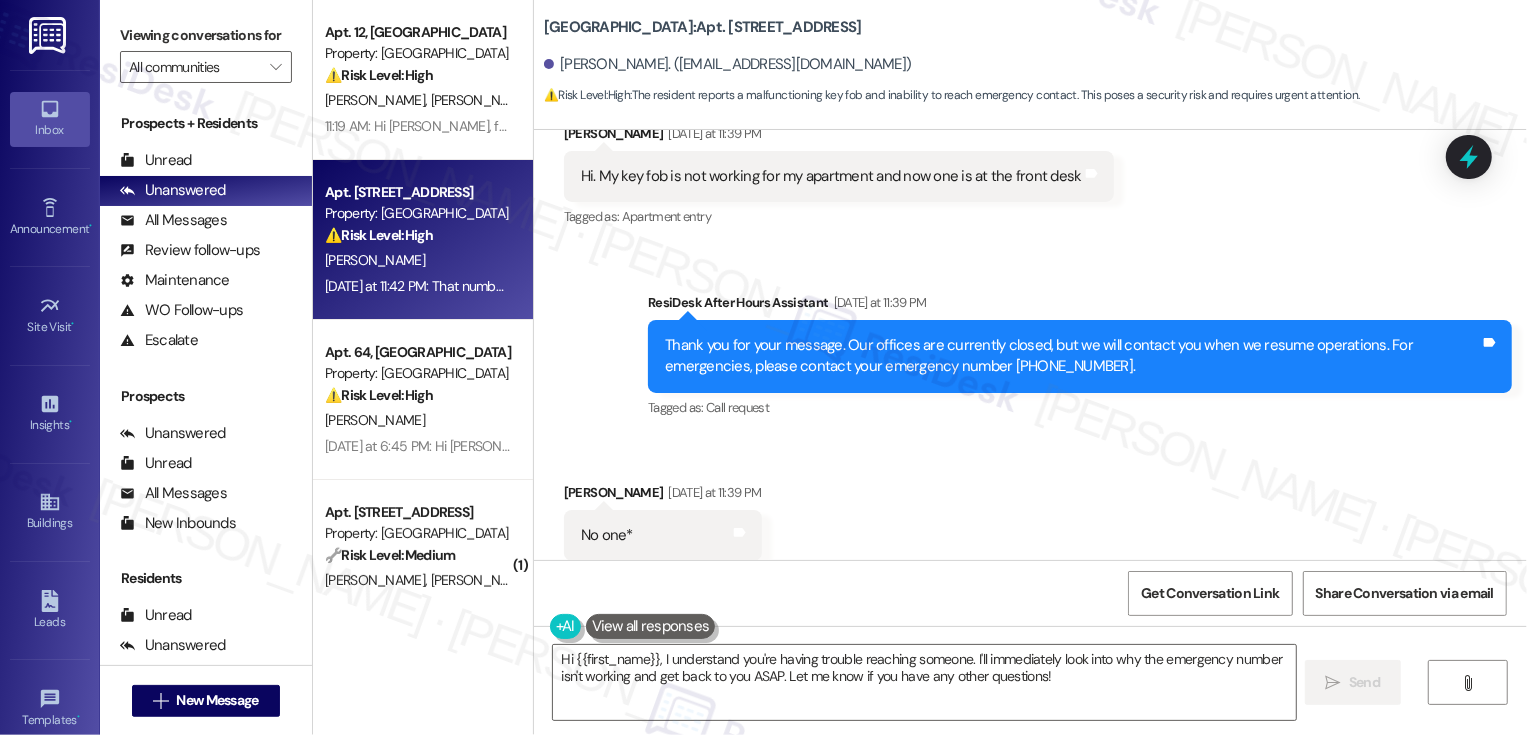 scroll, scrollTop: 382, scrollLeft: 0, axis: vertical 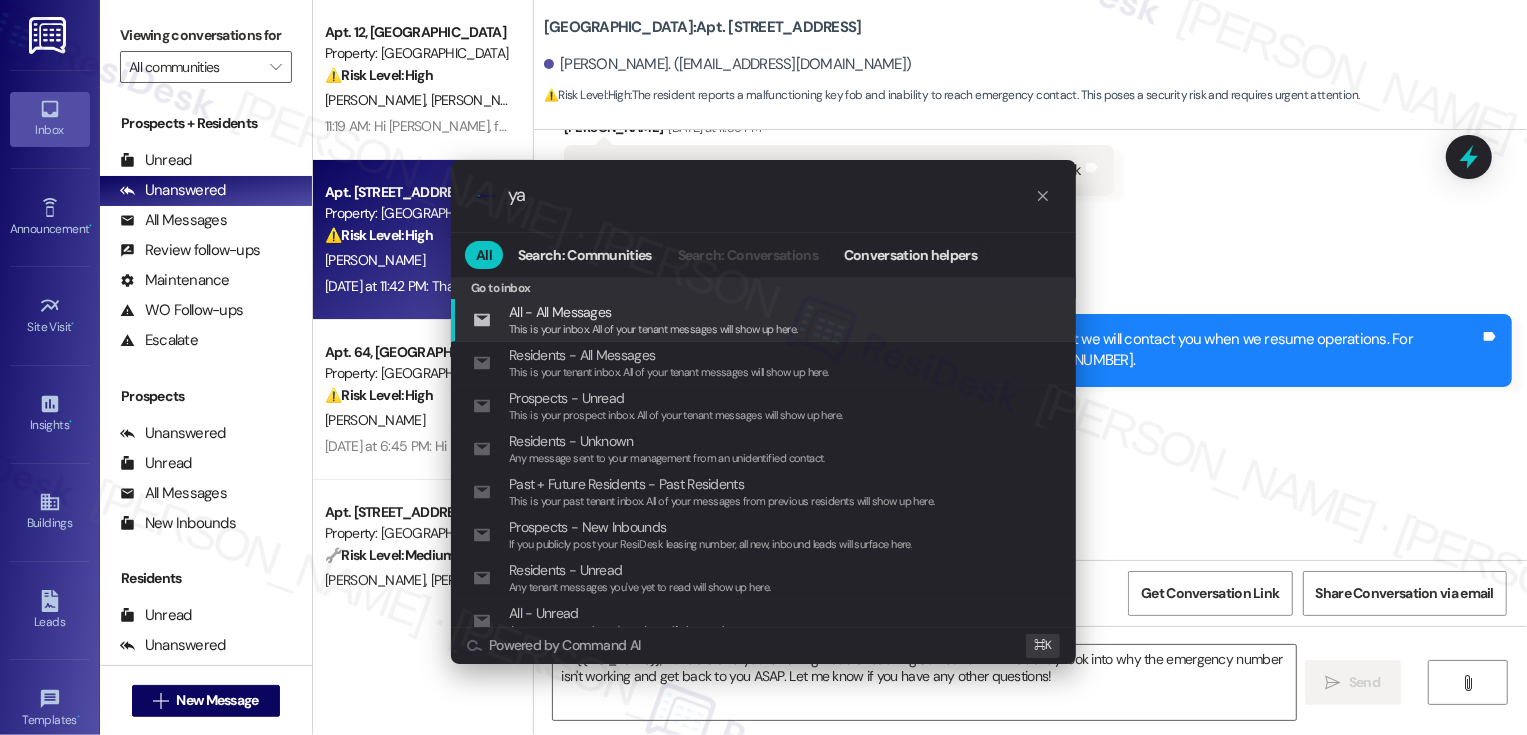 type on "y" 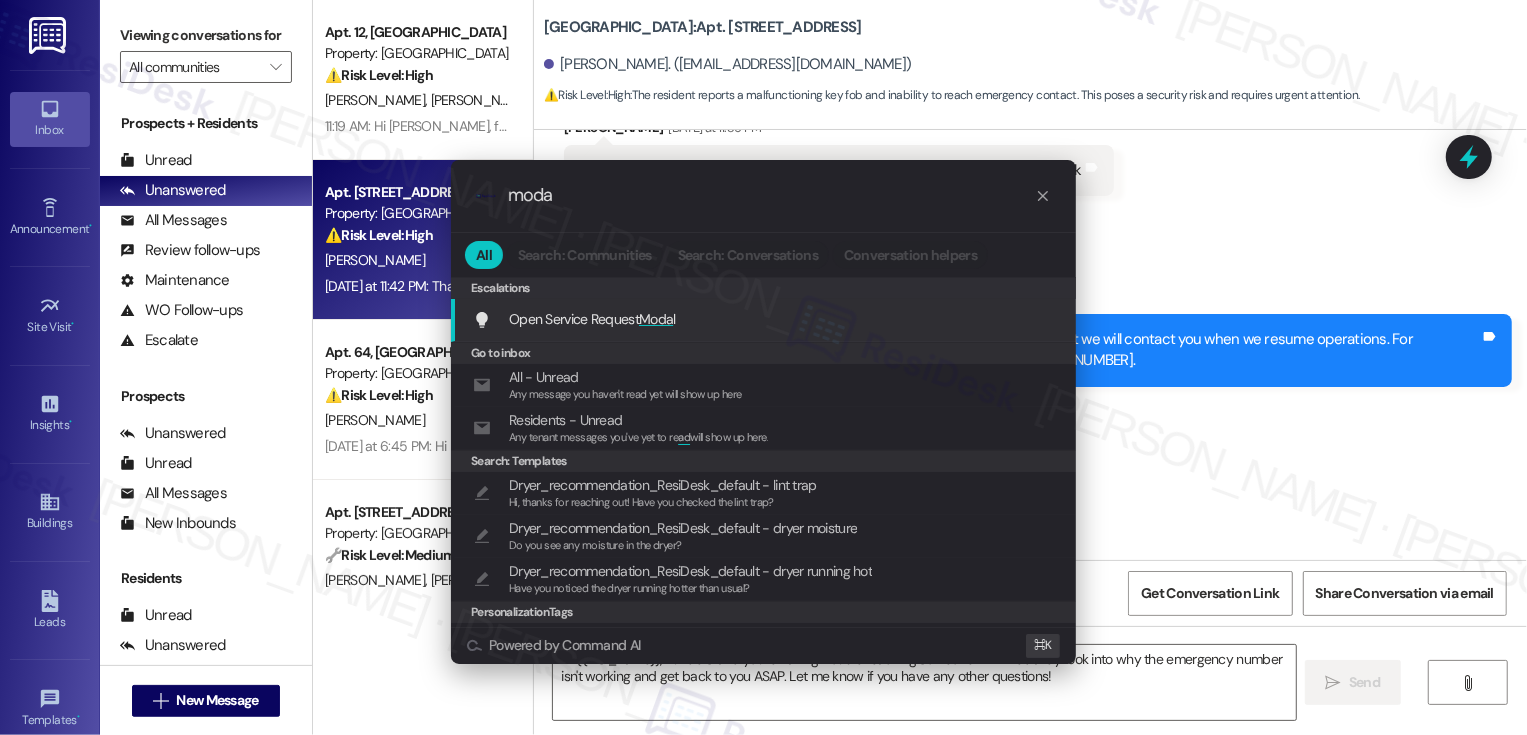 type on "modal" 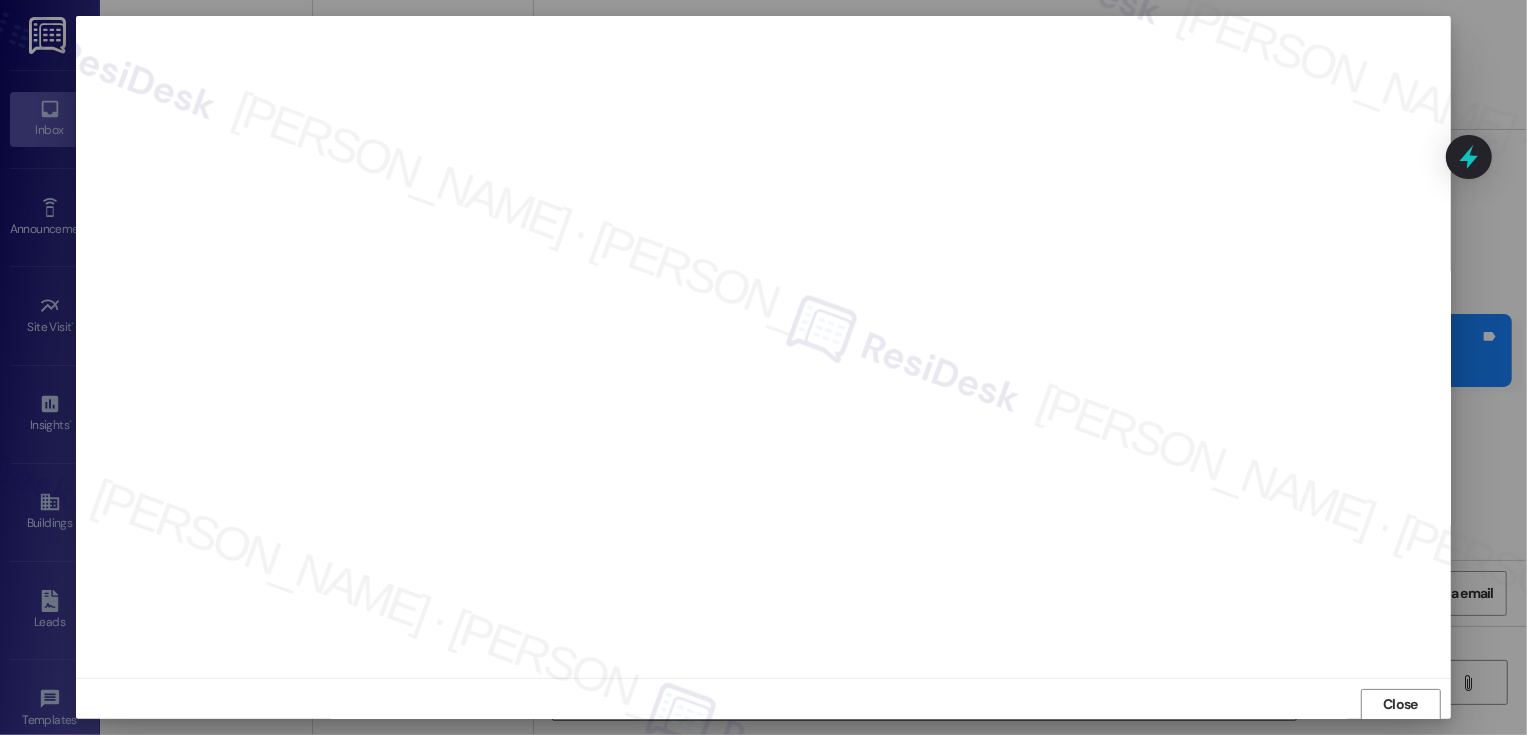 scroll, scrollTop: 1, scrollLeft: 0, axis: vertical 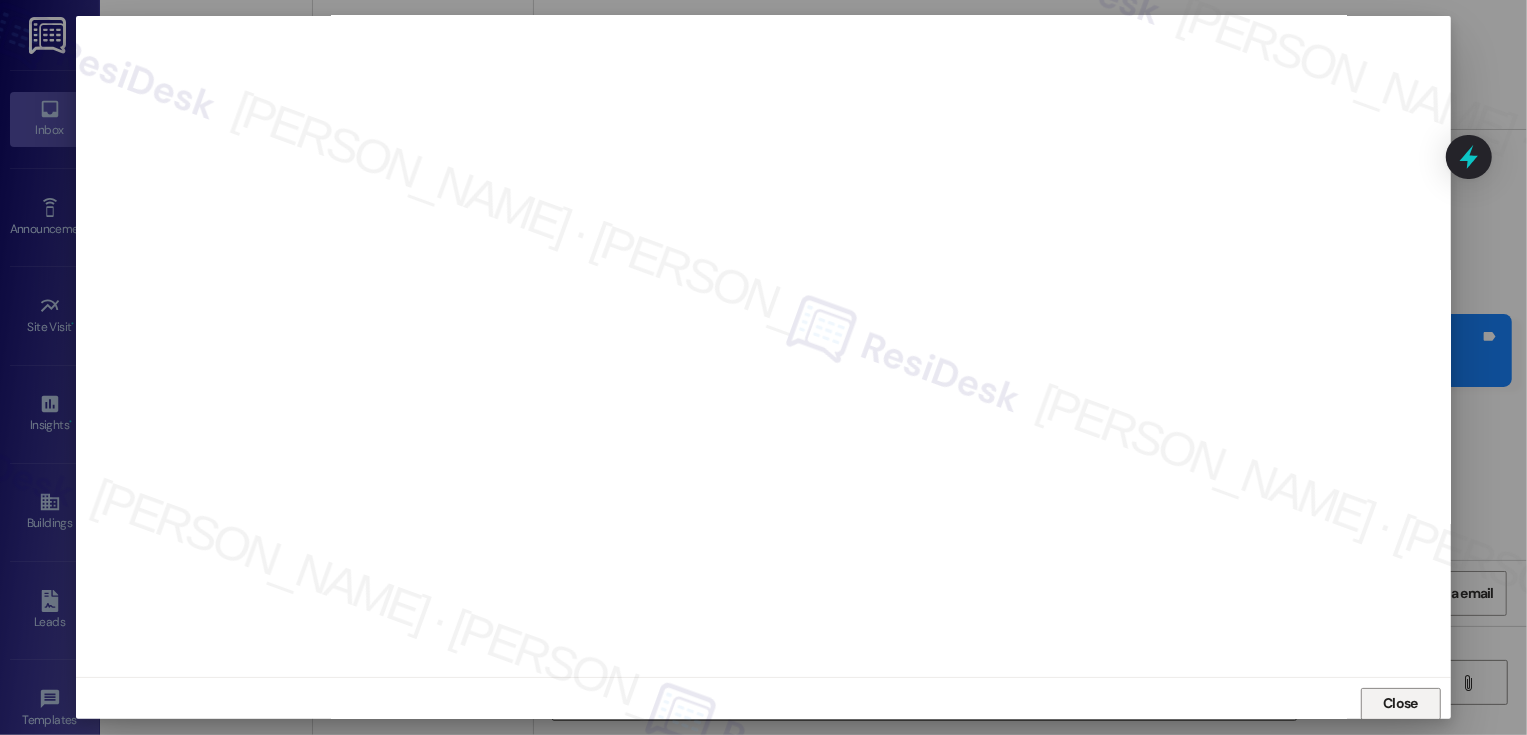 click on "Close" at bounding box center (1400, 703) 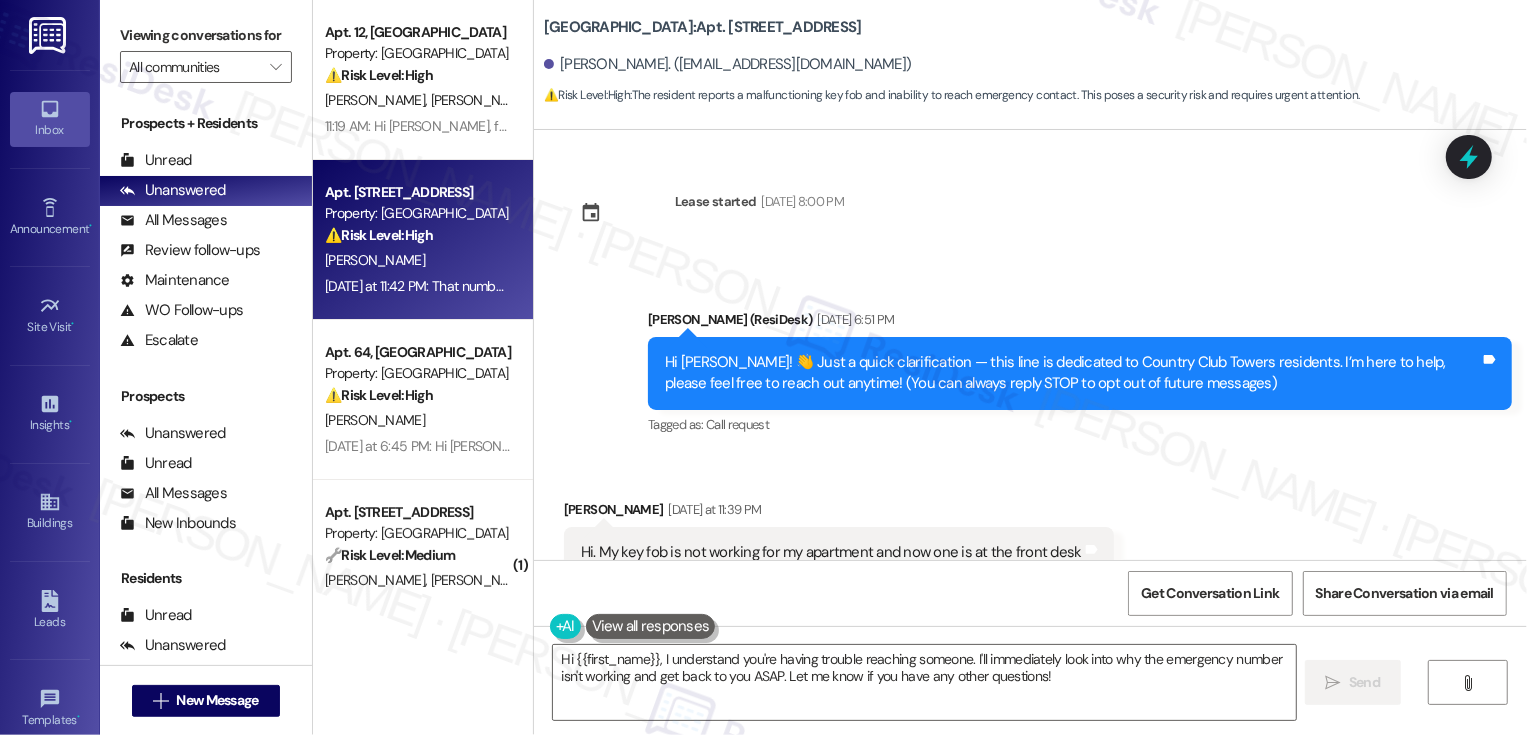 scroll, scrollTop: 410, scrollLeft: 0, axis: vertical 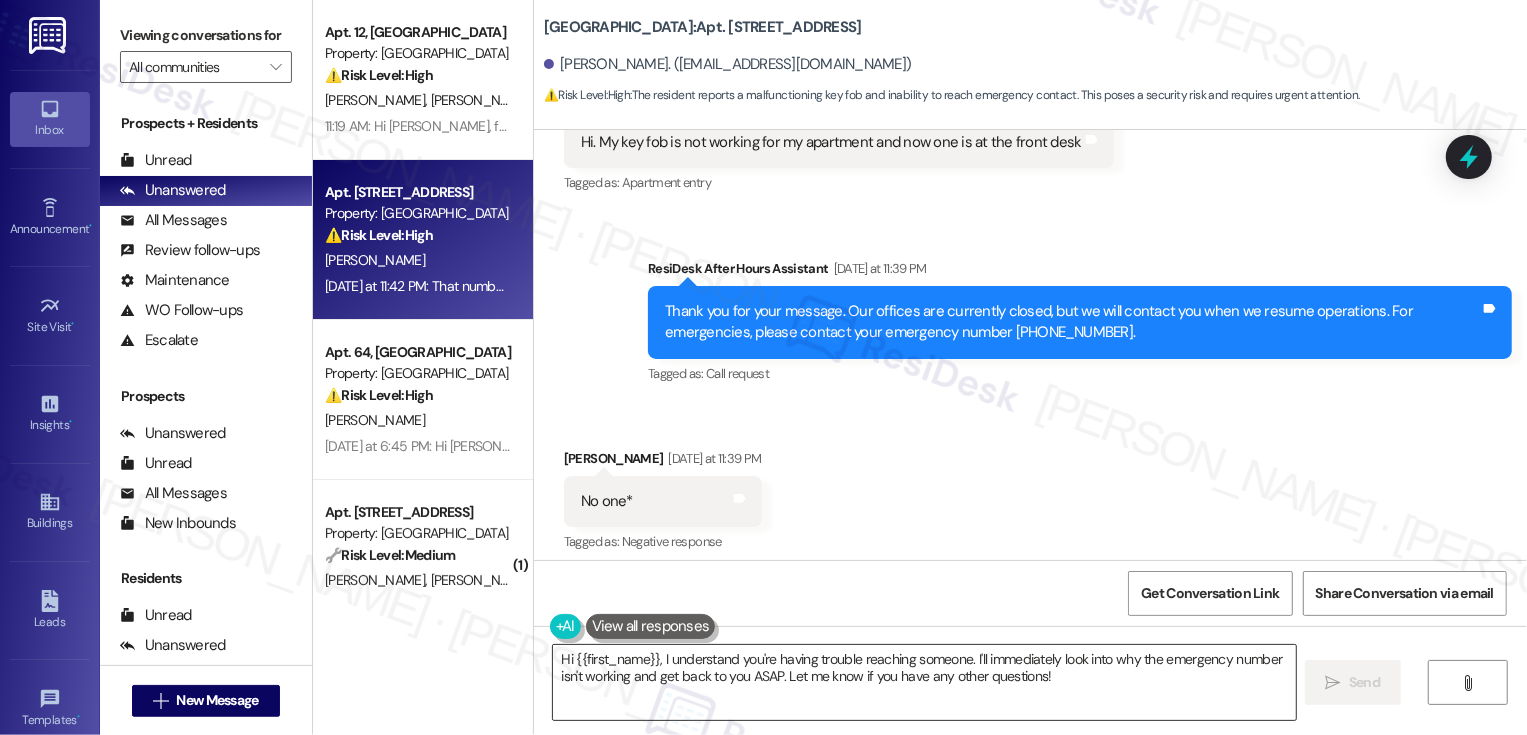 click on "Hi {{first_name}}, I understand you're having trouble reaching someone. I'll immediately look into why the emergency number isn't working and get back to you ASAP. Let me know if you have any other questions!" at bounding box center [924, 682] 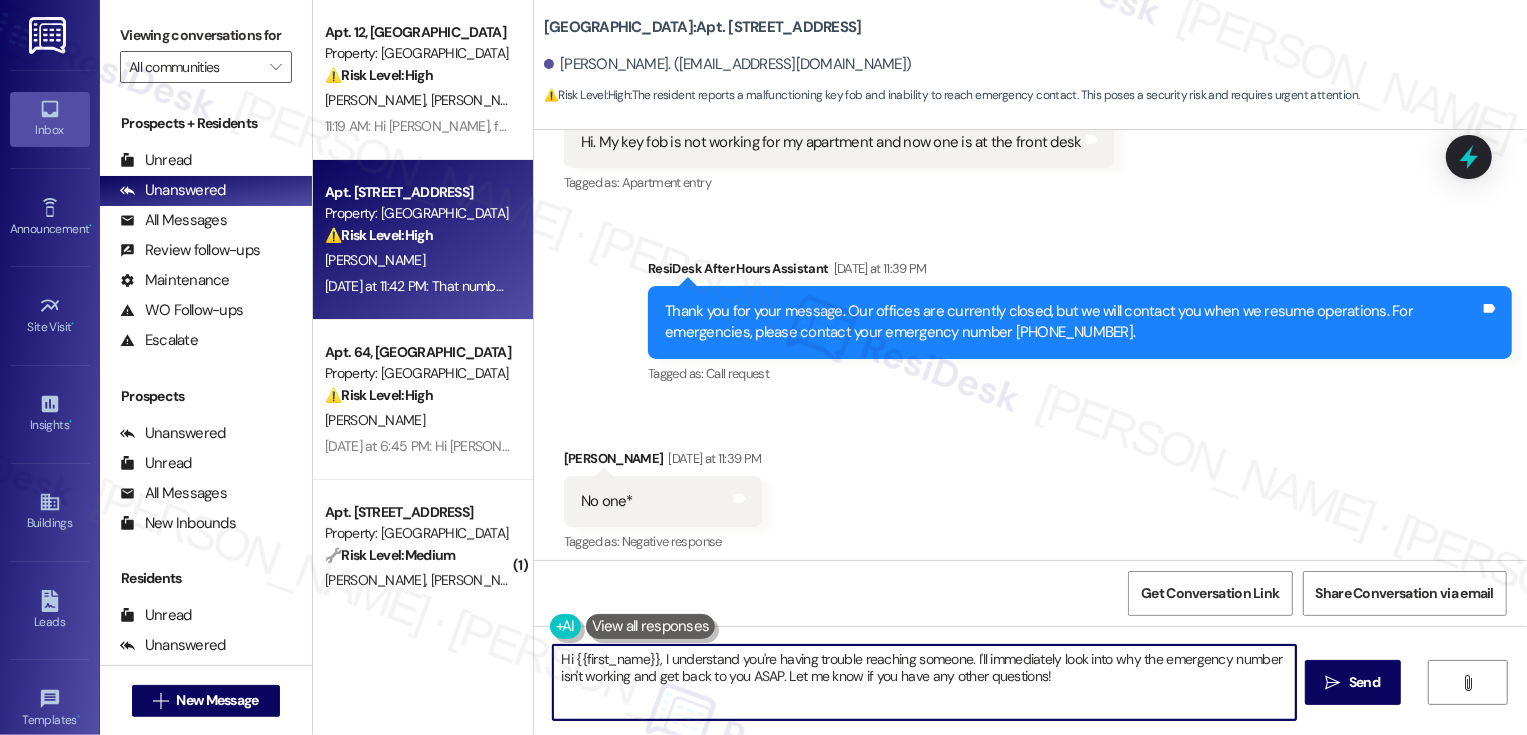 click on "Hi {{first_name}}, I understand you're having trouble reaching someone. I'll immediately look into why the emergency number isn't working and get back to you ASAP. Let me know if you have any other questions!" at bounding box center (924, 682) 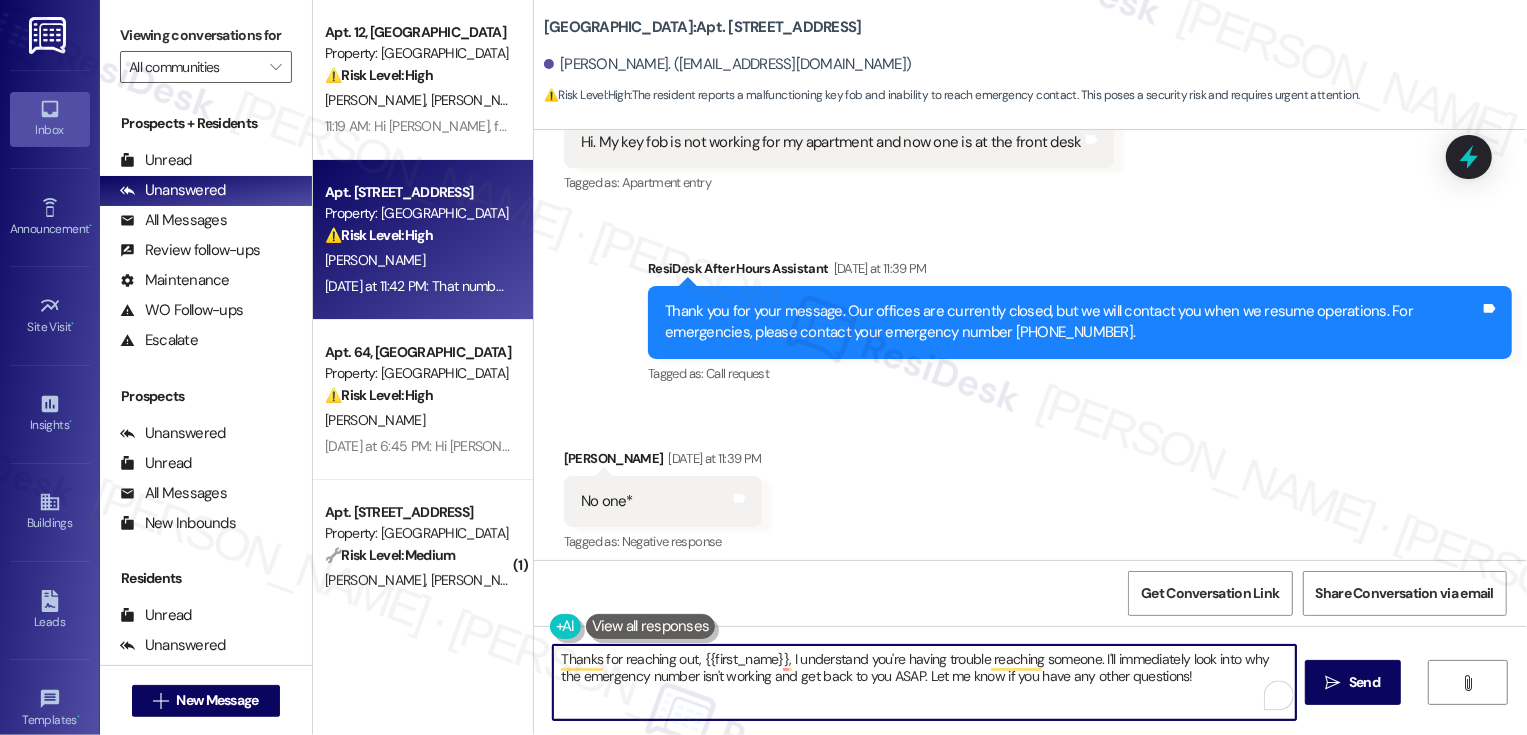 scroll, scrollTop: 313, scrollLeft: 0, axis: vertical 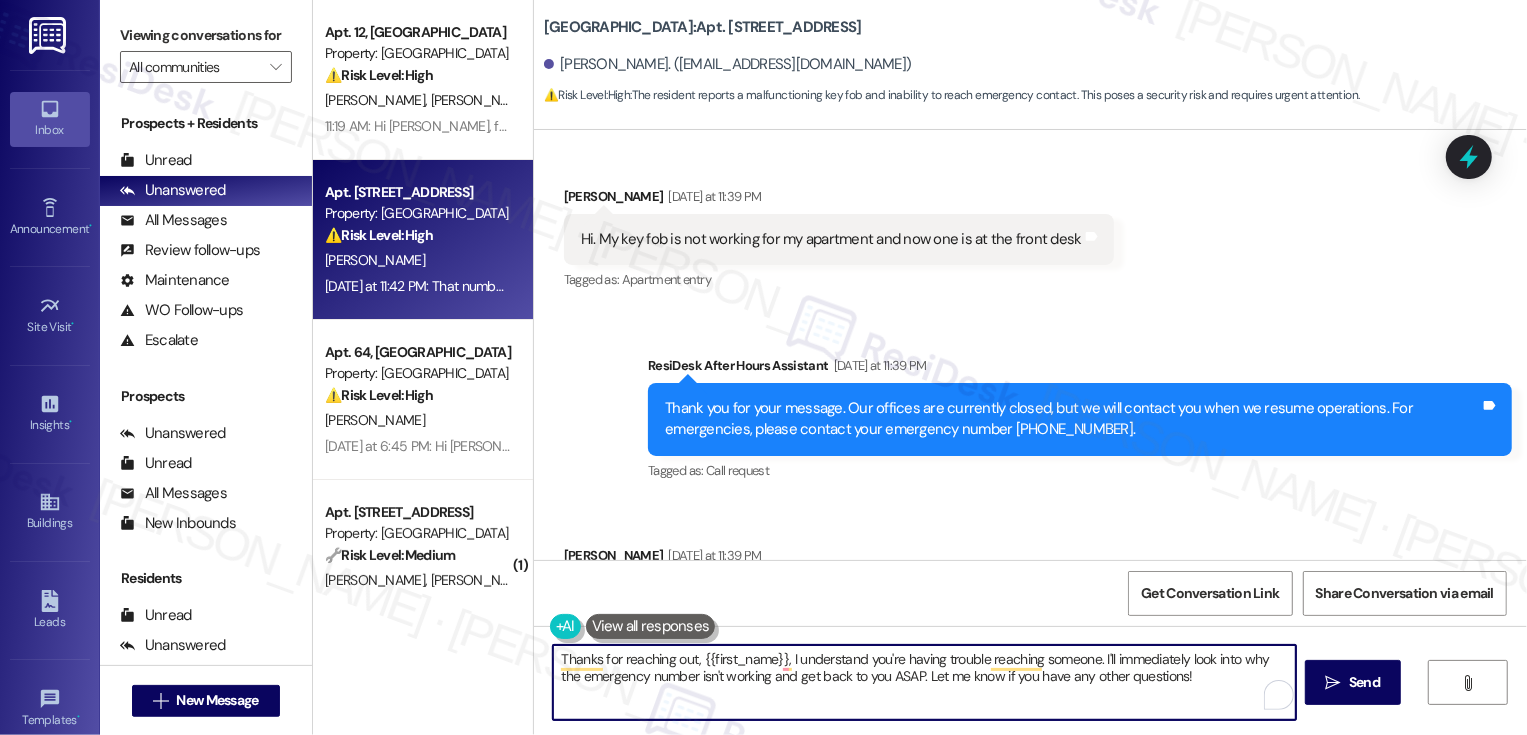 drag, startPoint x: 775, startPoint y: 655, endPoint x: 819, endPoint y: 695, distance: 59.464275 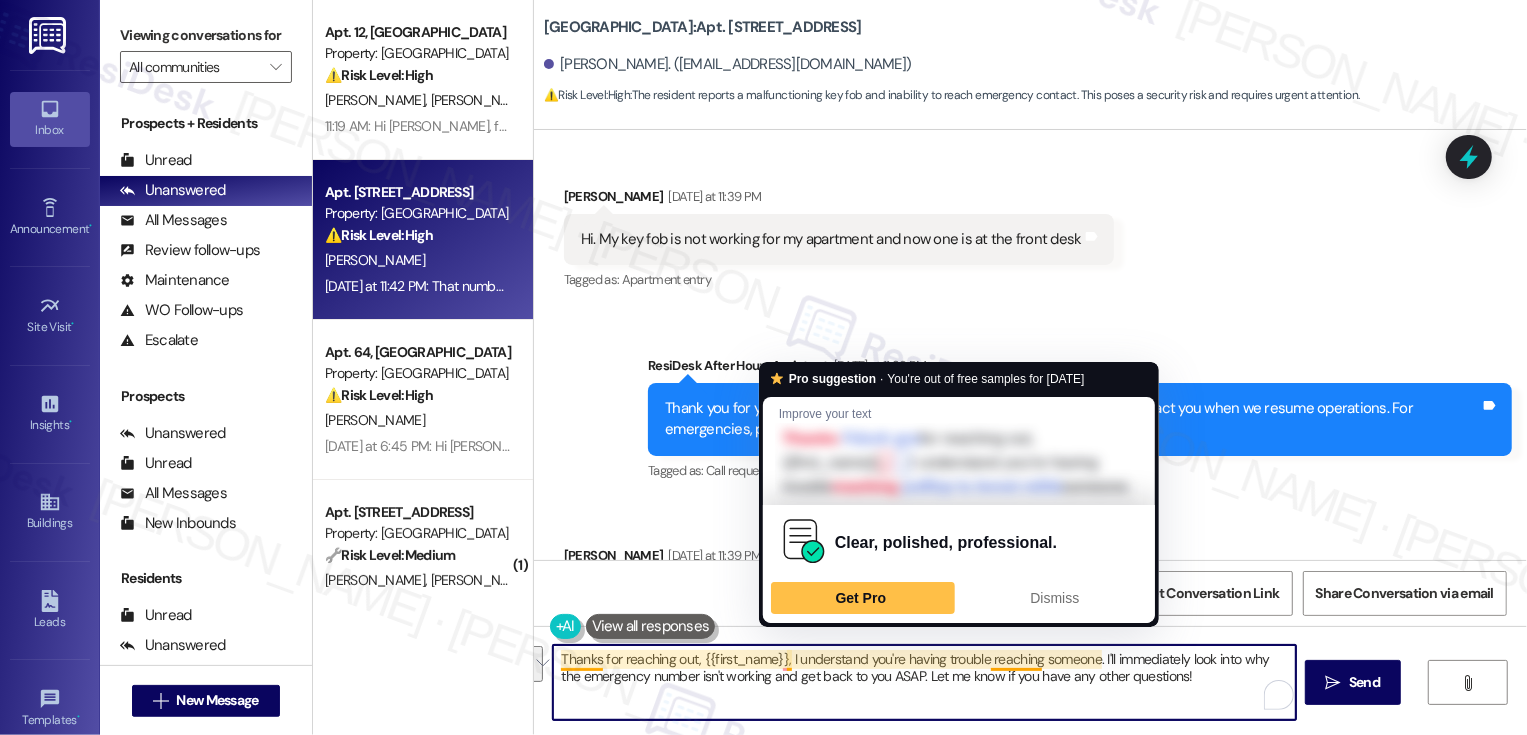 drag, startPoint x: 778, startPoint y: 659, endPoint x: 883, endPoint y: 744, distance: 135.09256 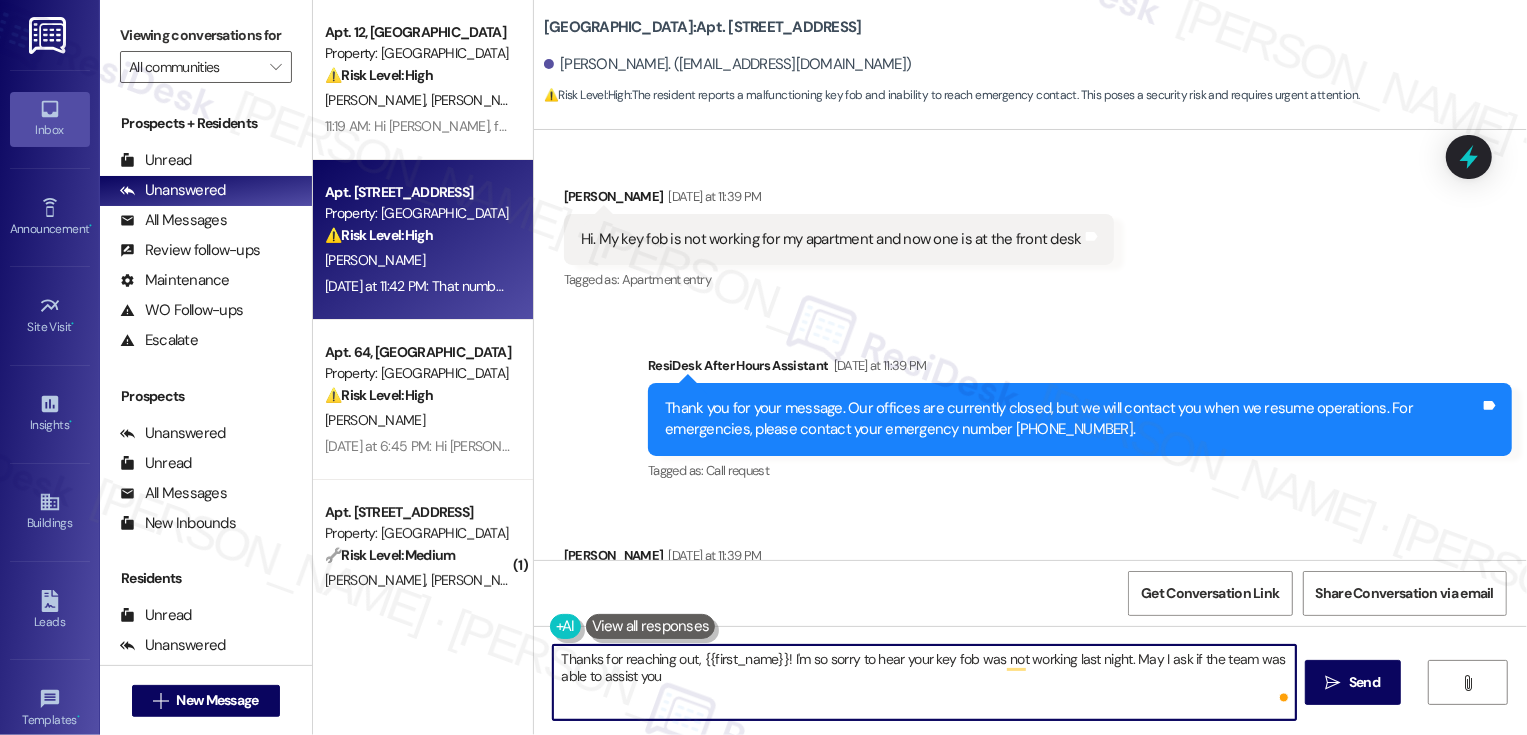 type on "Thanks for reaching out, {{first_name}}! I'm so sorry to hear your key fob was not working last night. May I ask if the team was able to assist you?" 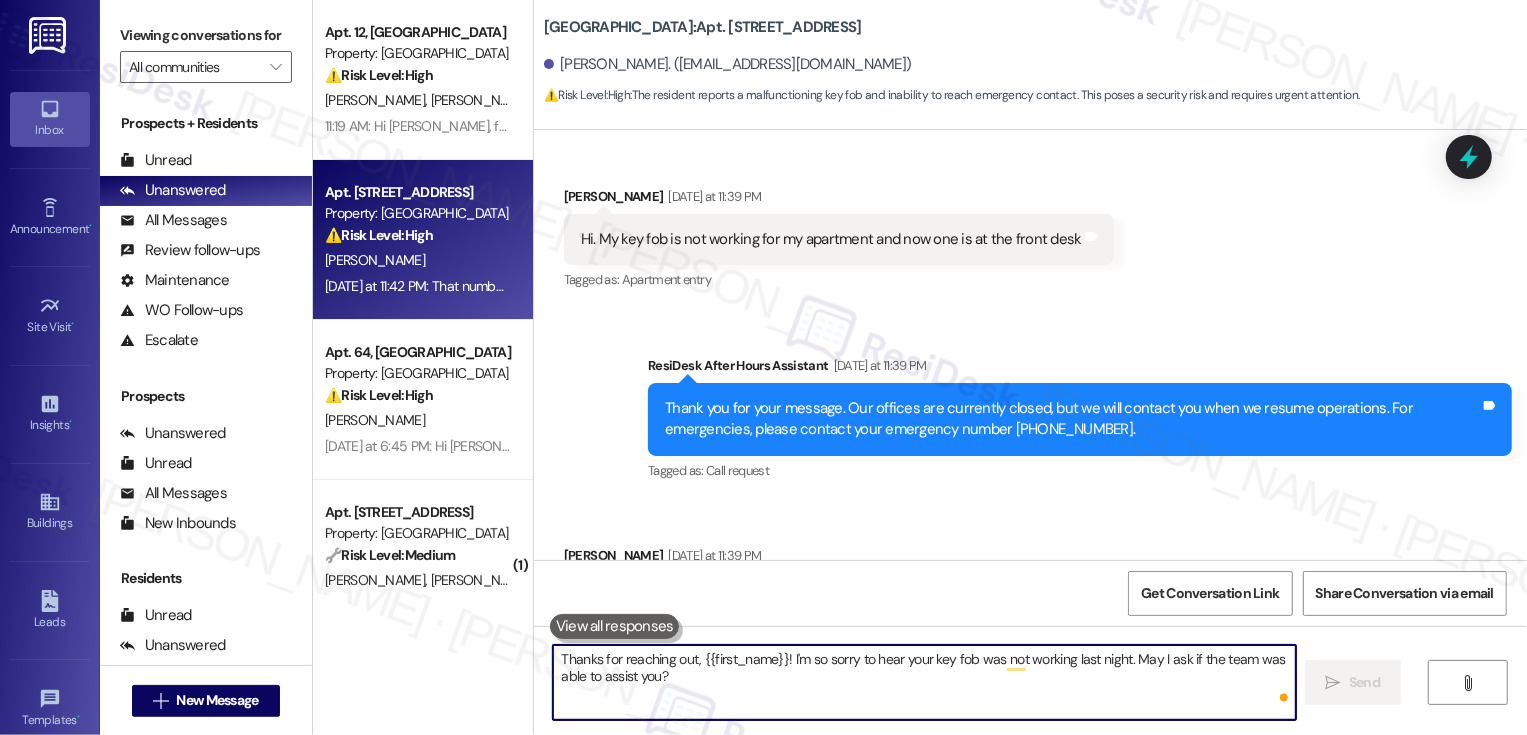 type 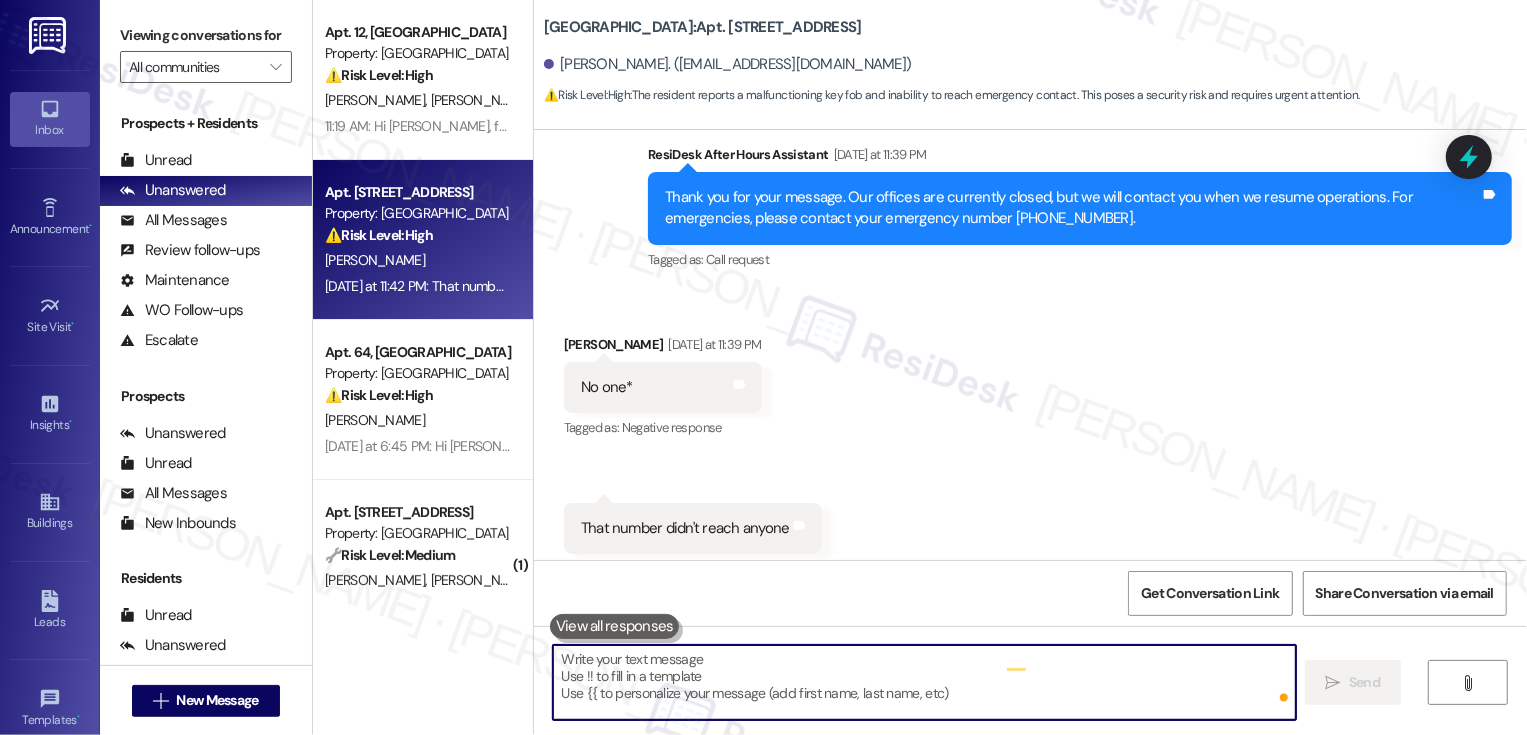 scroll, scrollTop: 562, scrollLeft: 0, axis: vertical 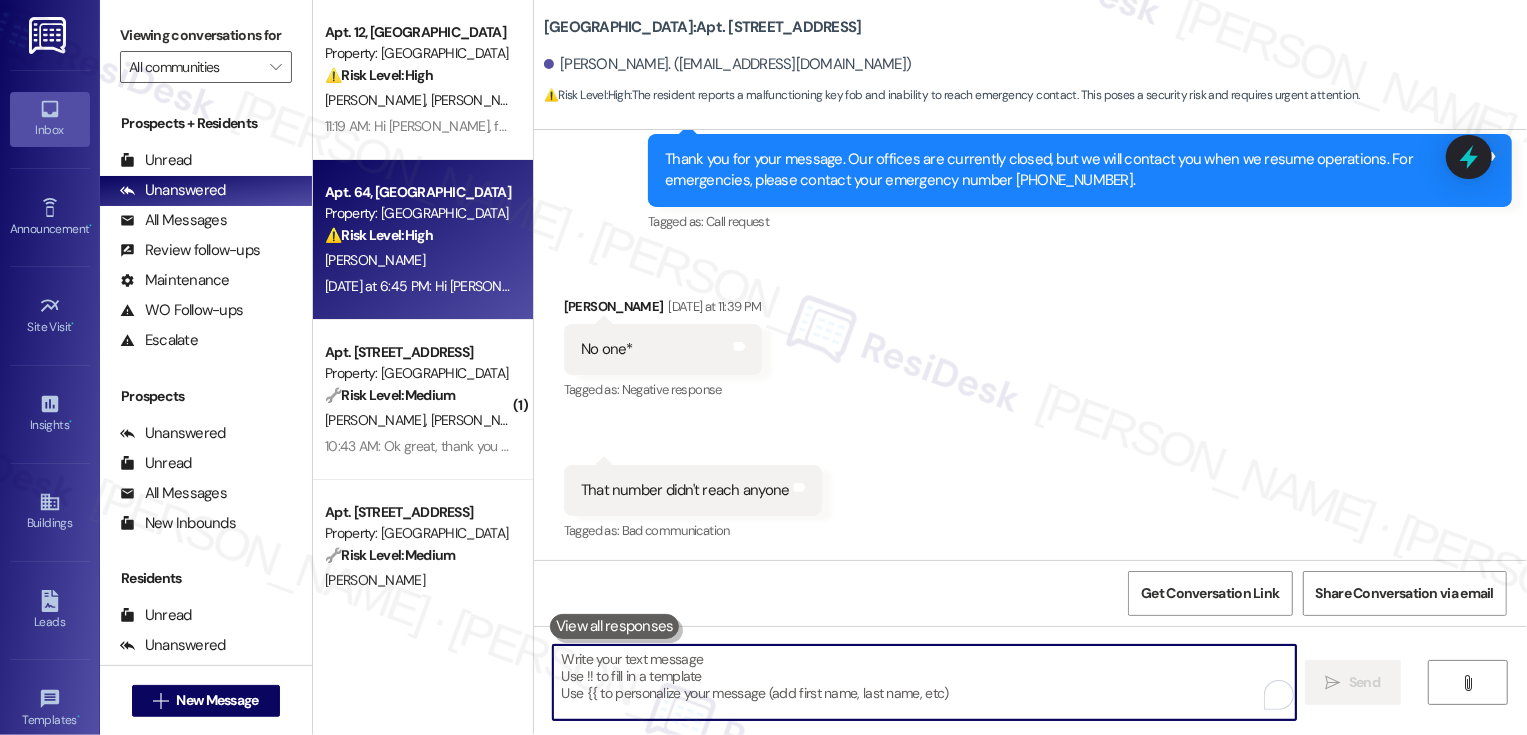 click on "Apt. 64, [GEOGRAPHIC_DATA]" at bounding box center (417, 192) 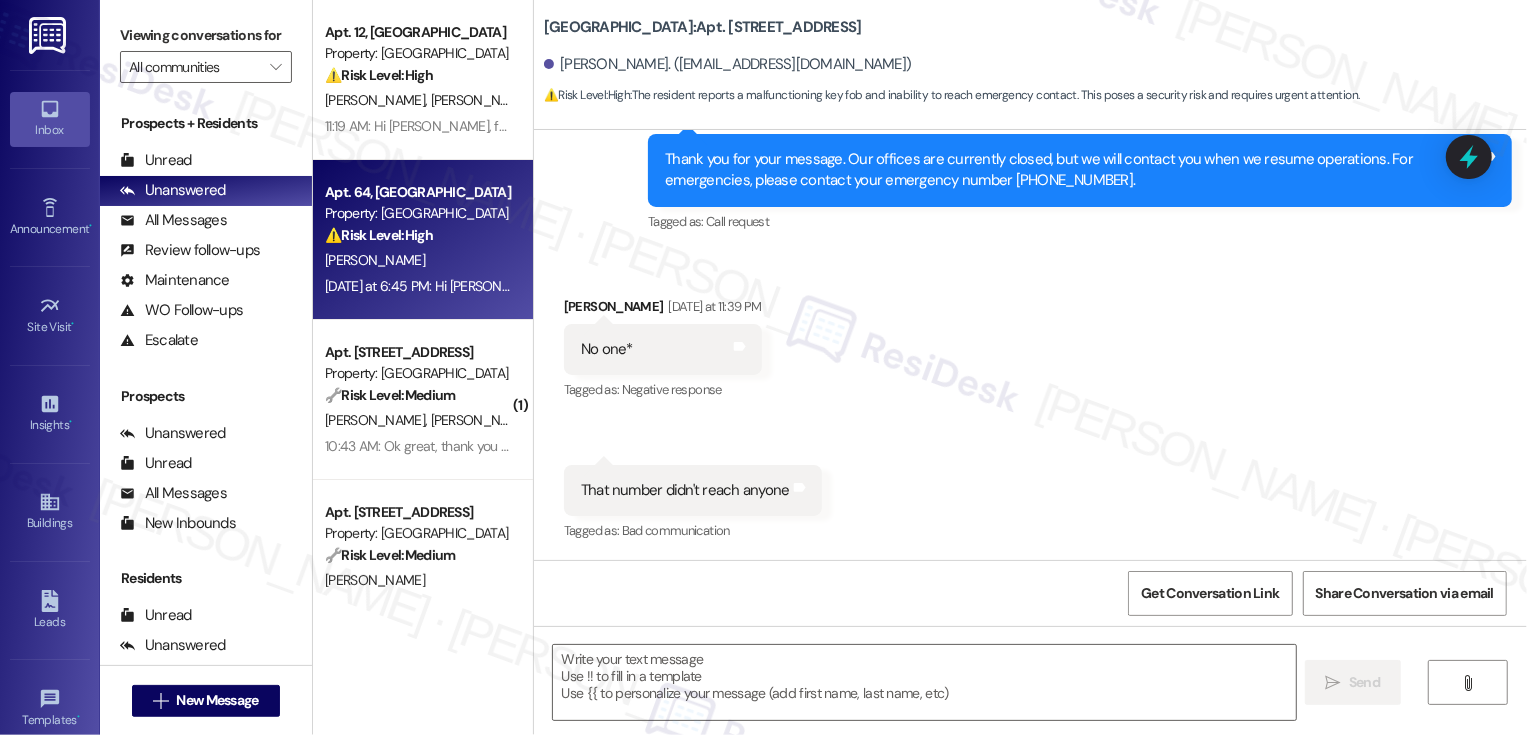 click on "Apt. 64, [GEOGRAPHIC_DATA]" at bounding box center (417, 192) 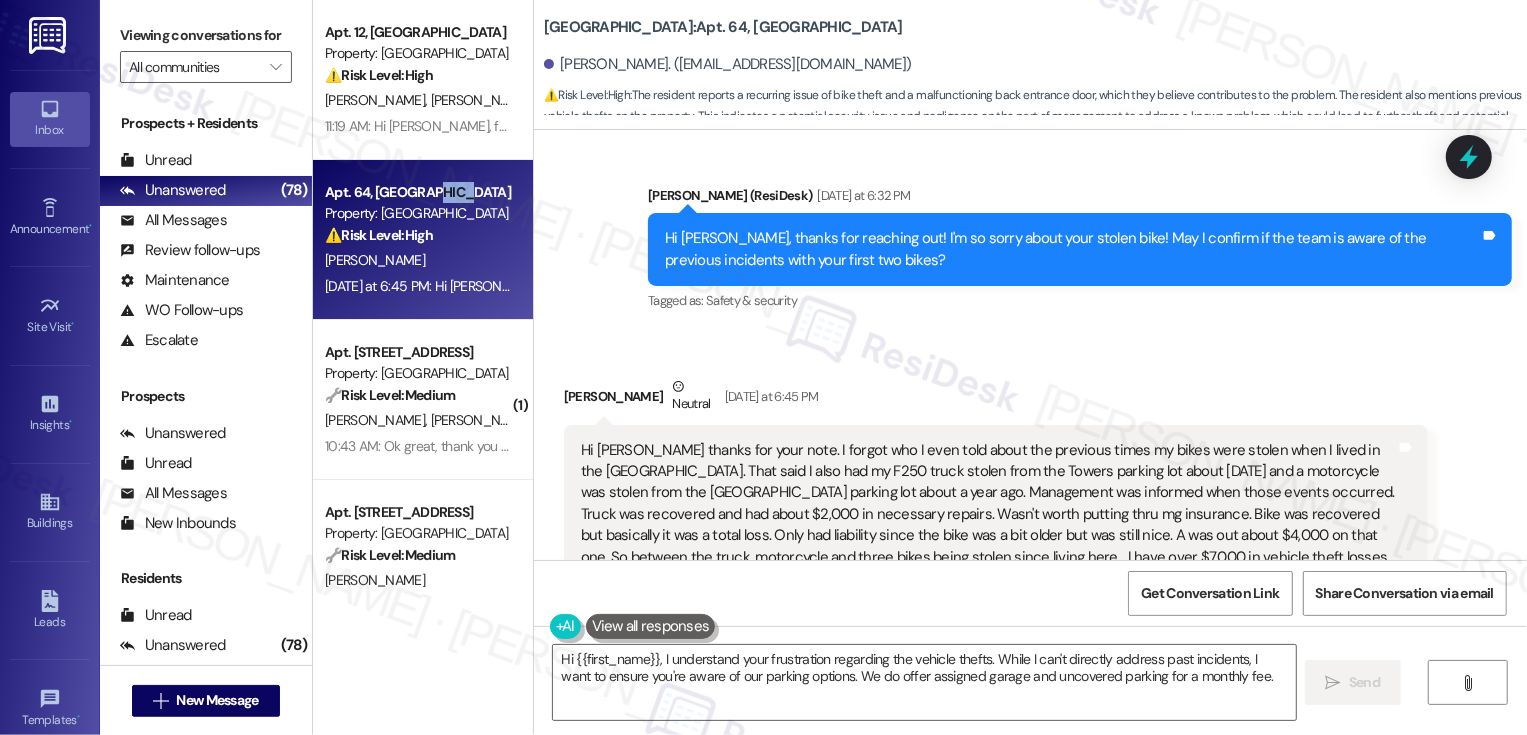 scroll, scrollTop: 922, scrollLeft: 0, axis: vertical 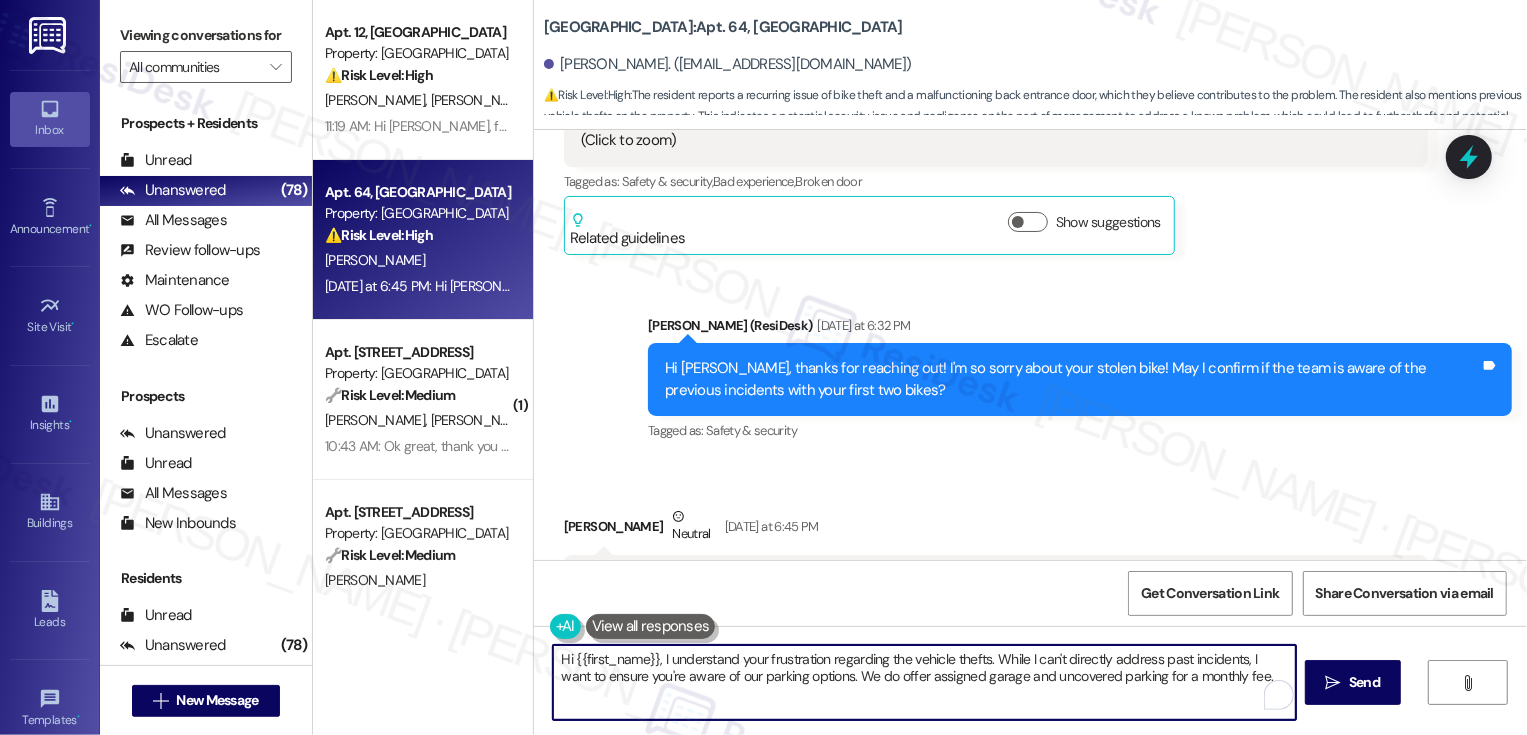 drag, startPoint x: 653, startPoint y: 655, endPoint x: 491, endPoint y: 655, distance: 162 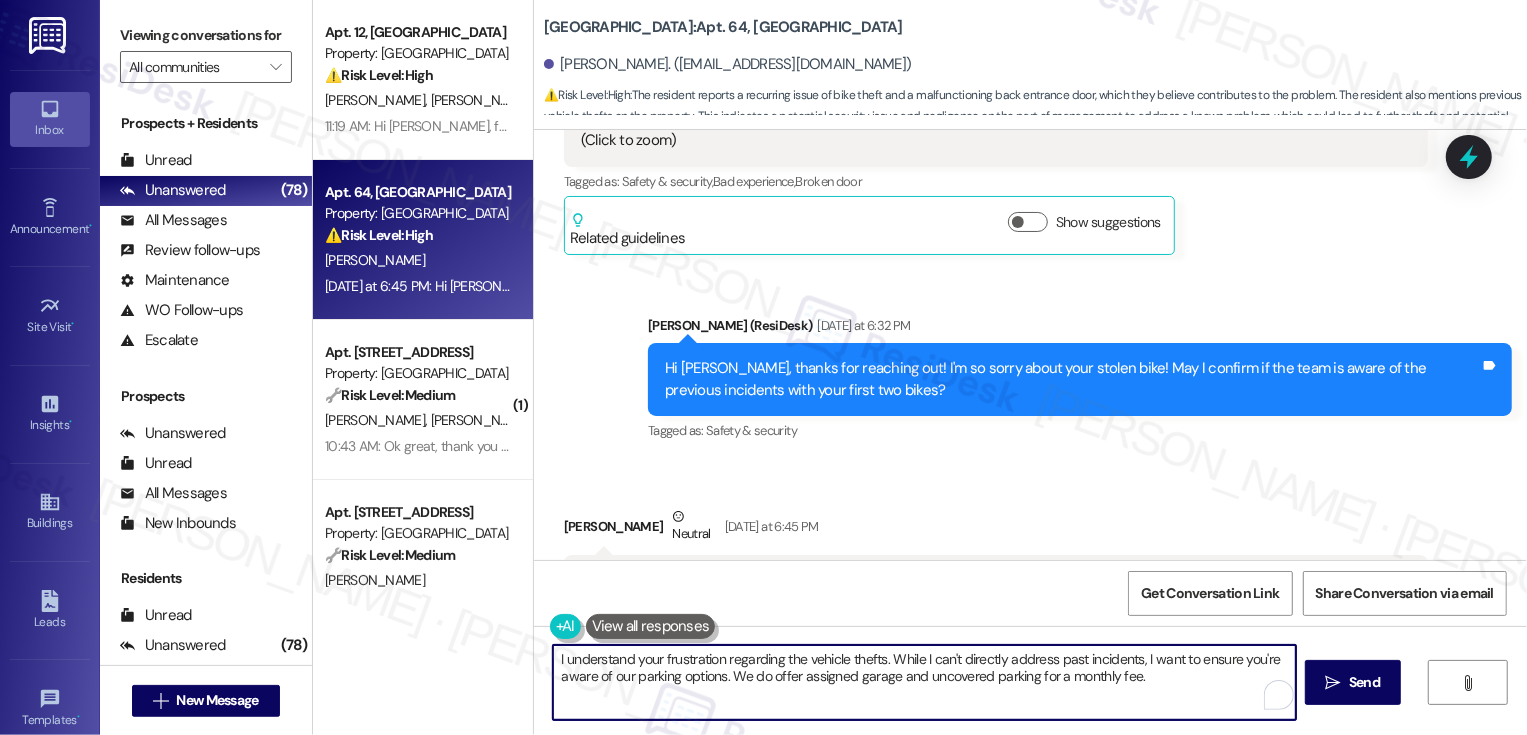 drag, startPoint x: 883, startPoint y: 658, endPoint x: 1148, endPoint y: 692, distance: 267.17224 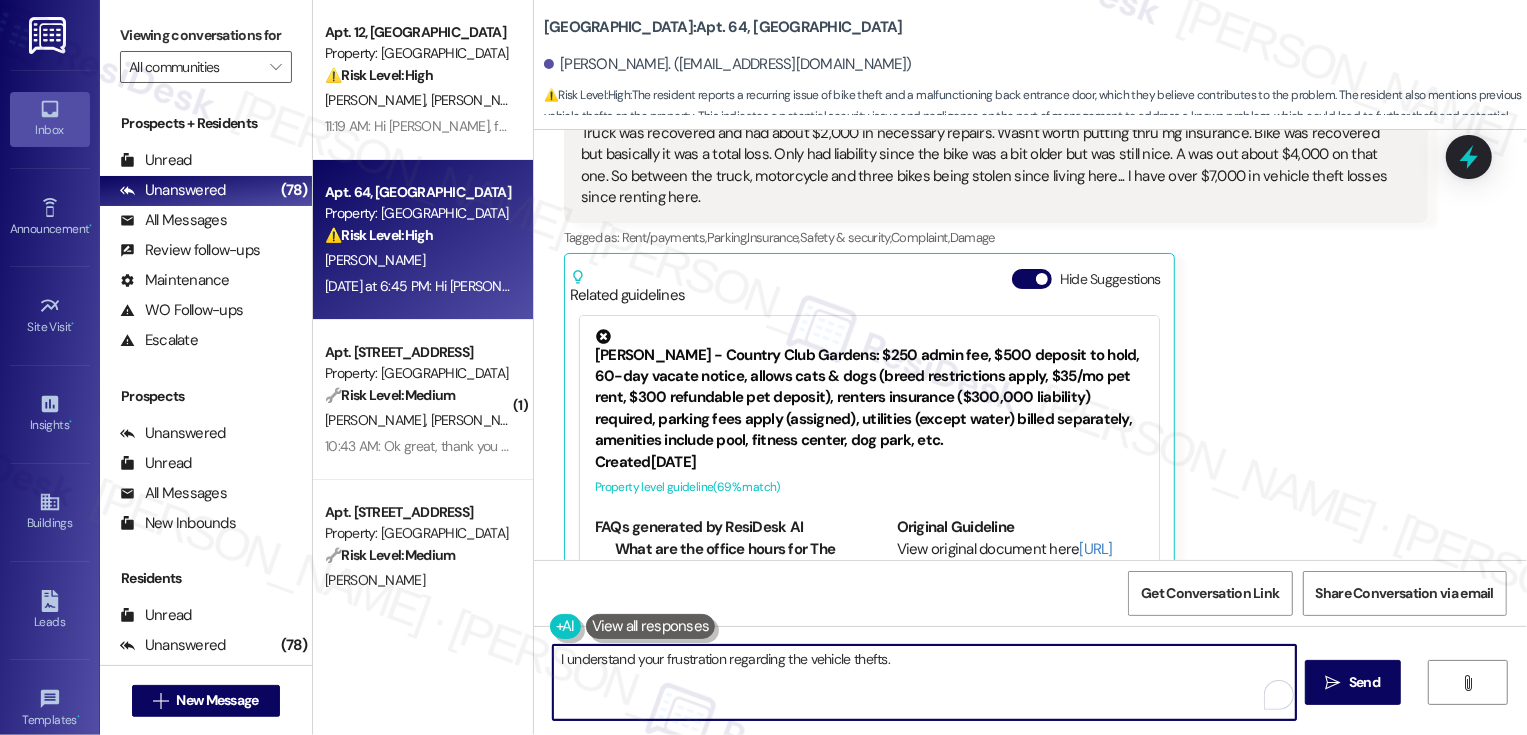 scroll, scrollTop: 1655, scrollLeft: 0, axis: vertical 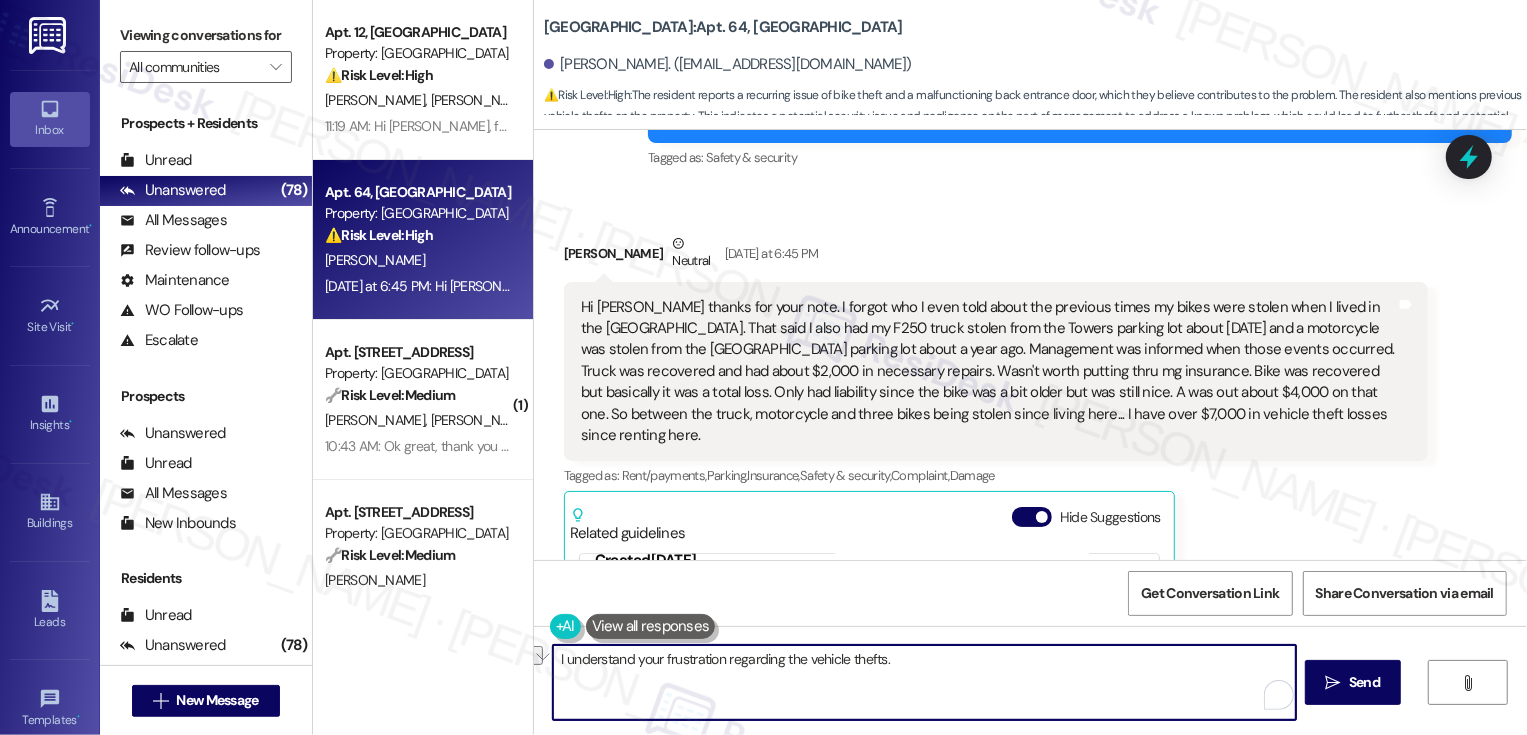 click on "I understand your frustration regarding the vehicle thefts." at bounding box center [924, 682] 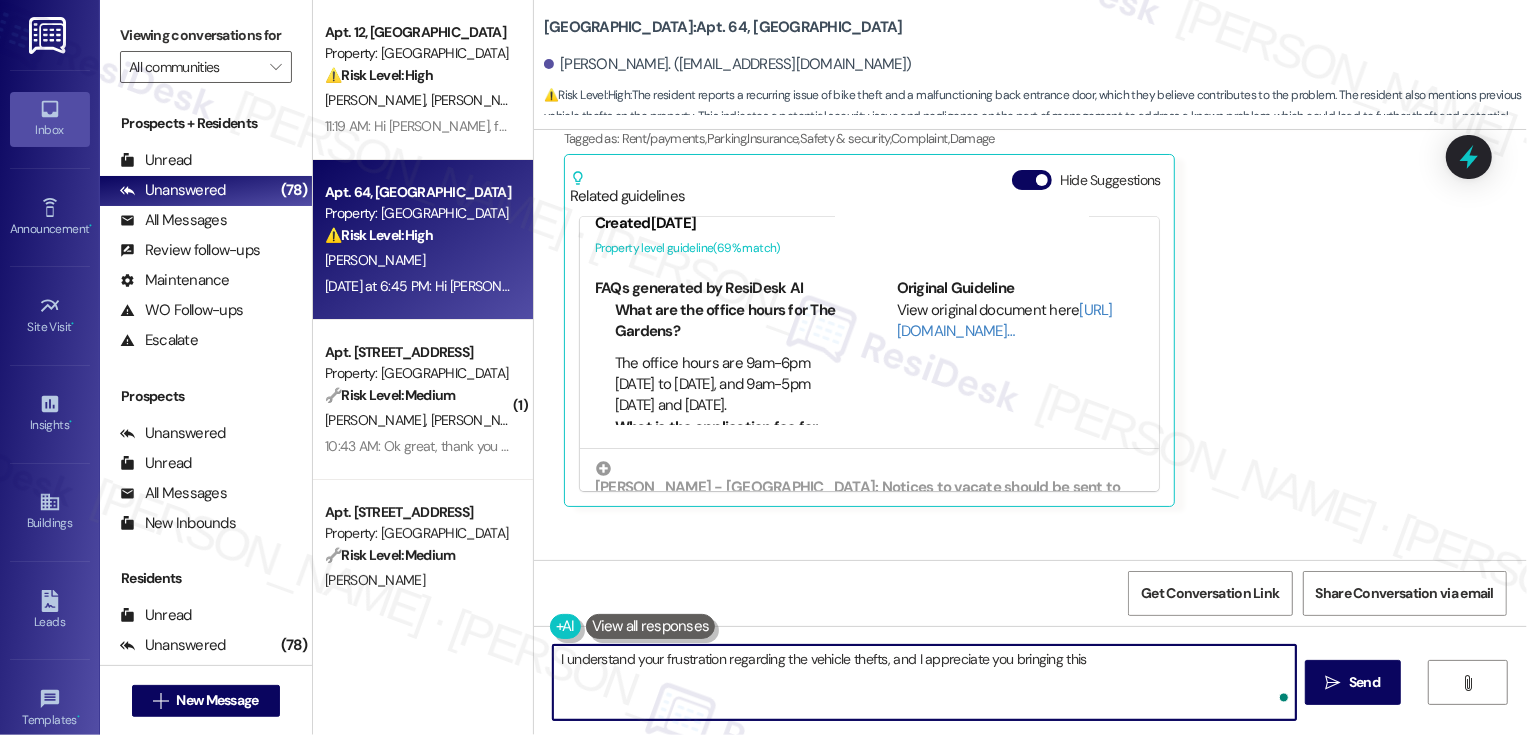 scroll, scrollTop: 1536, scrollLeft: 0, axis: vertical 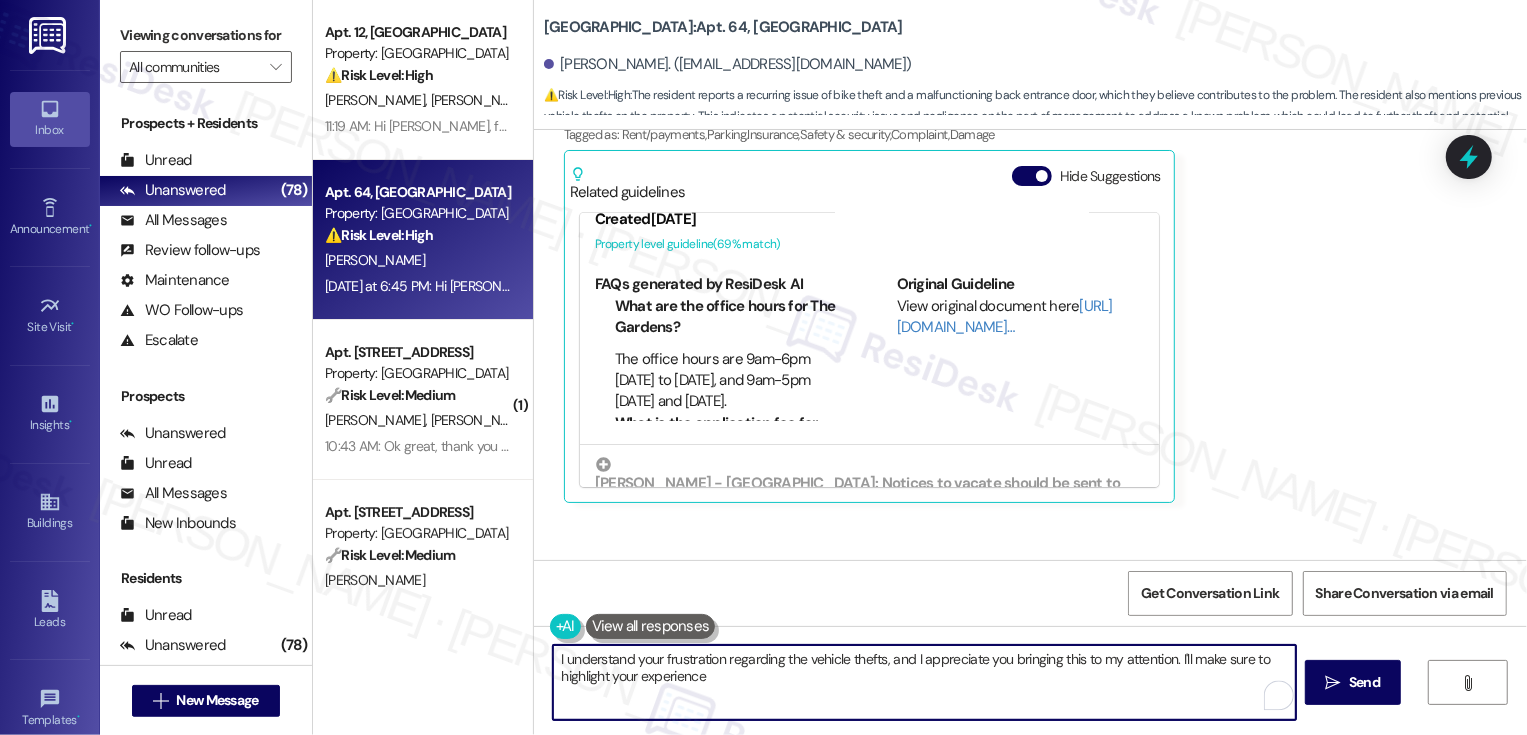 drag, startPoint x: 604, startPoint y: 676, endPoint x: 989, endPoint y: 676, distance: 385 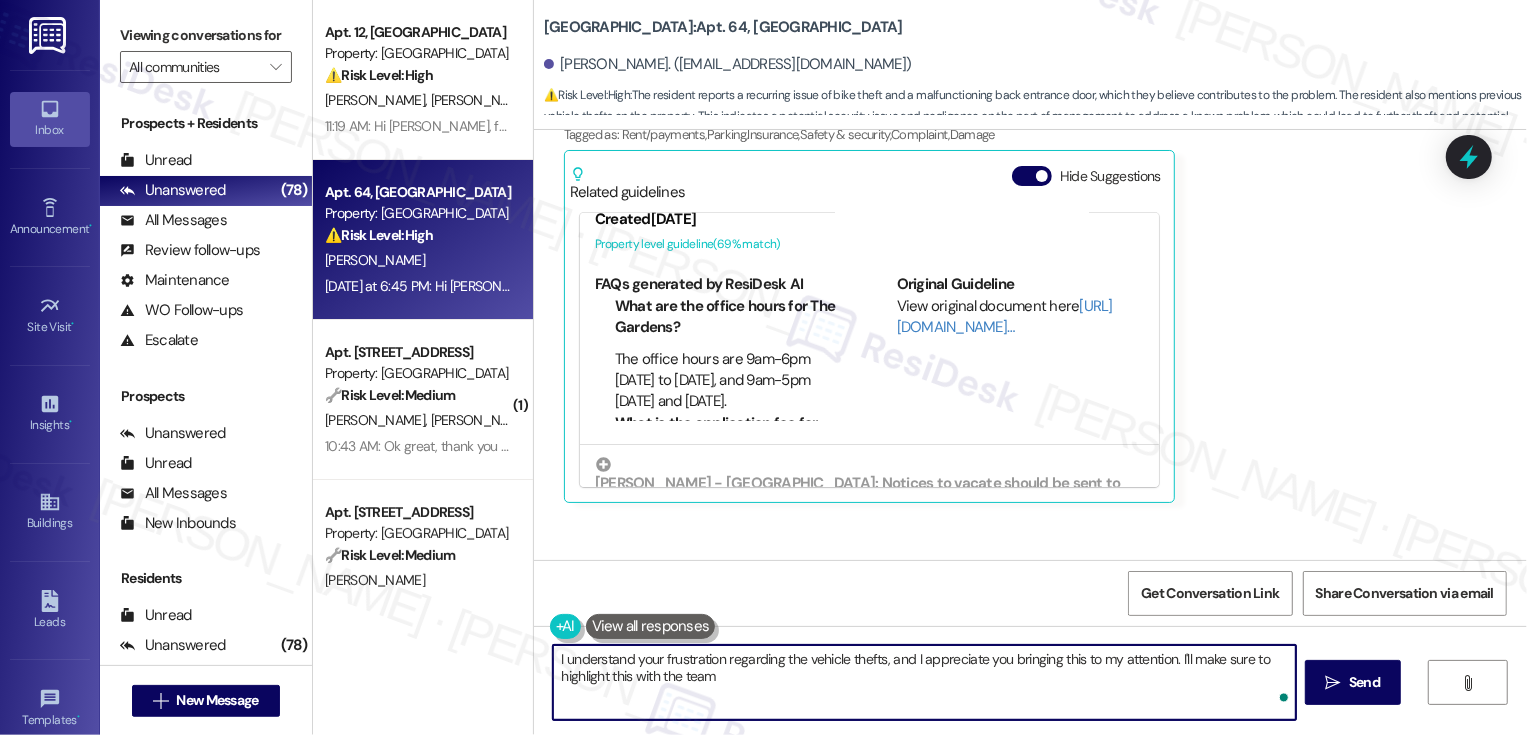 type on "I understand your frustration regarding the vehicle thefts, and I appreciate you bringing this to my attention. I'll make sure to highlight this with the team!" 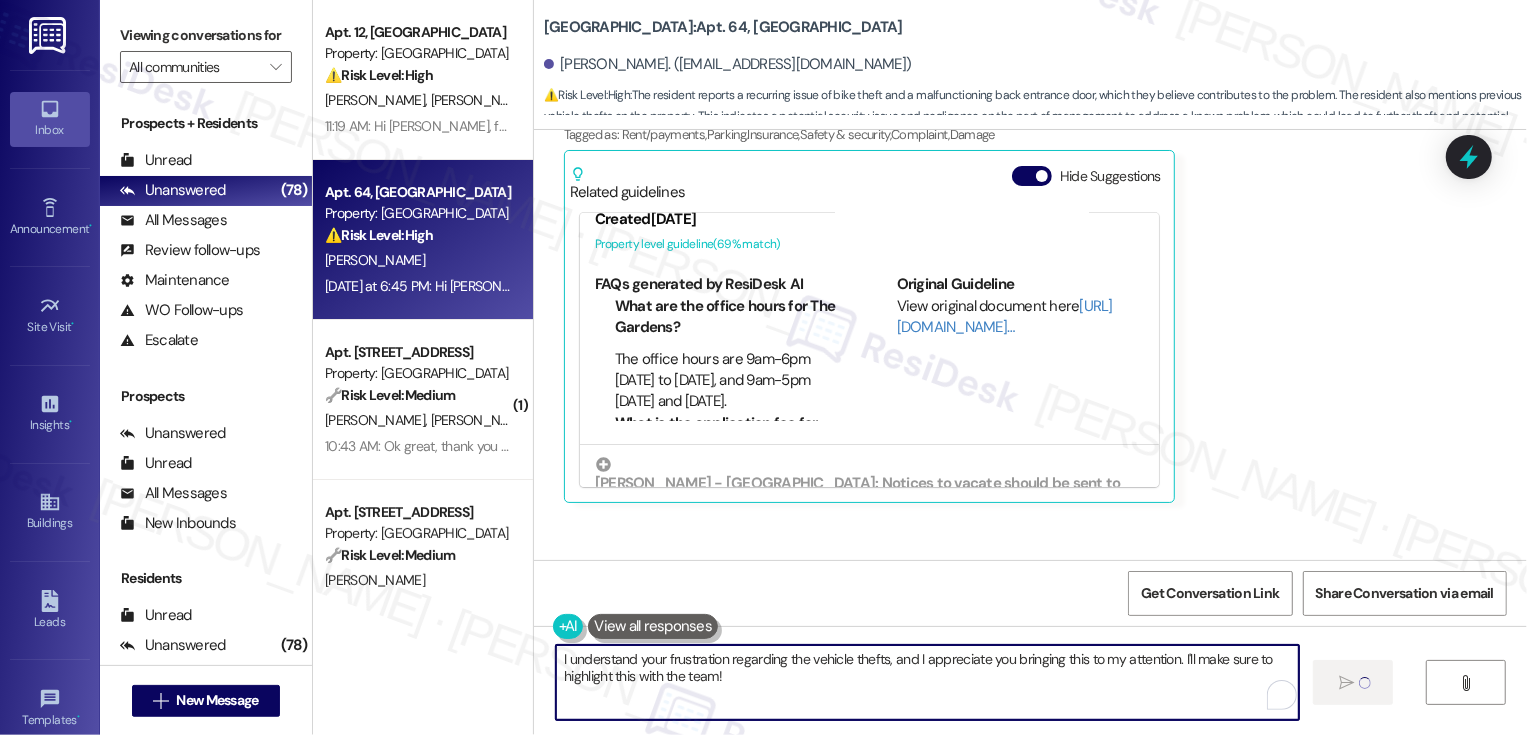 scroll, scrollTop: 0, scrollLeft: 0, axis: both 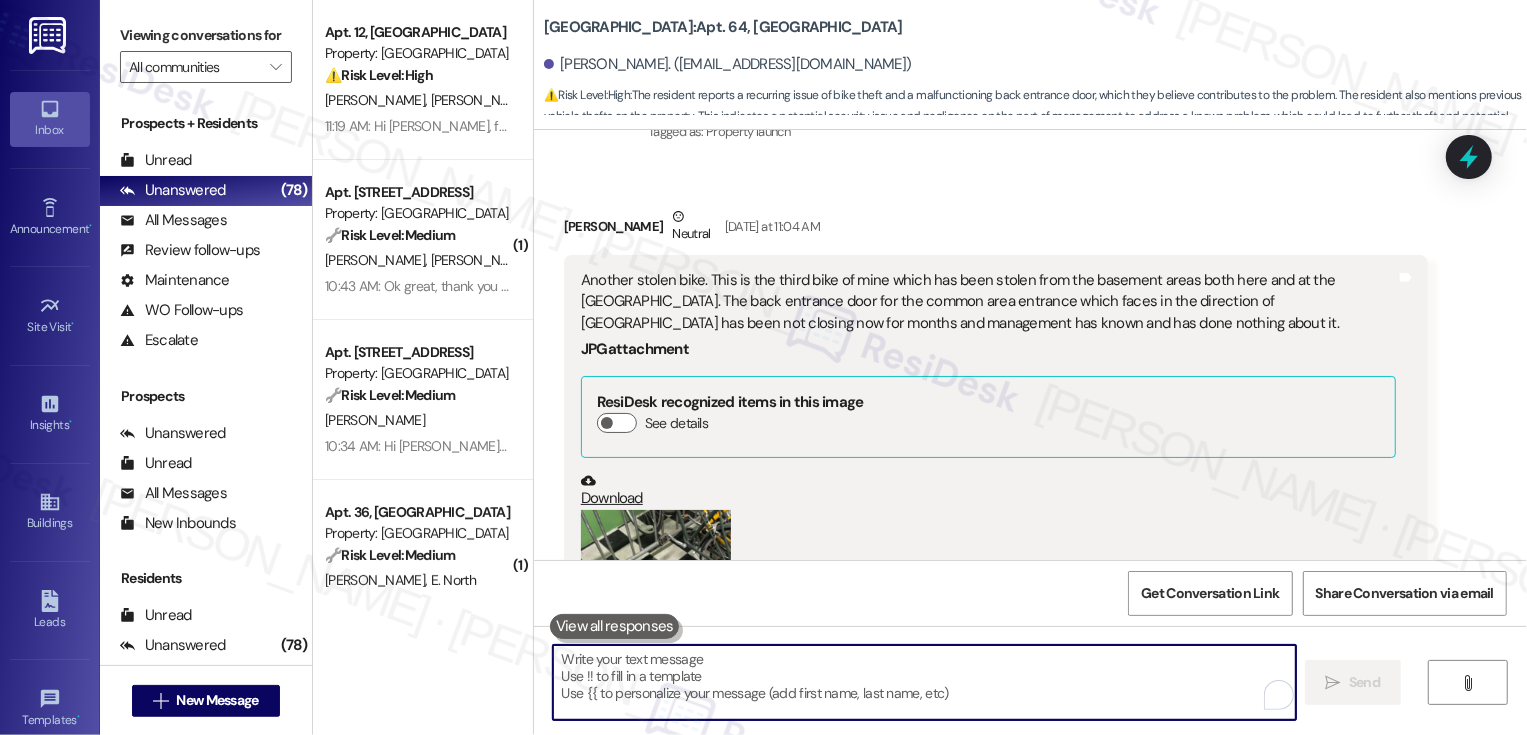 type 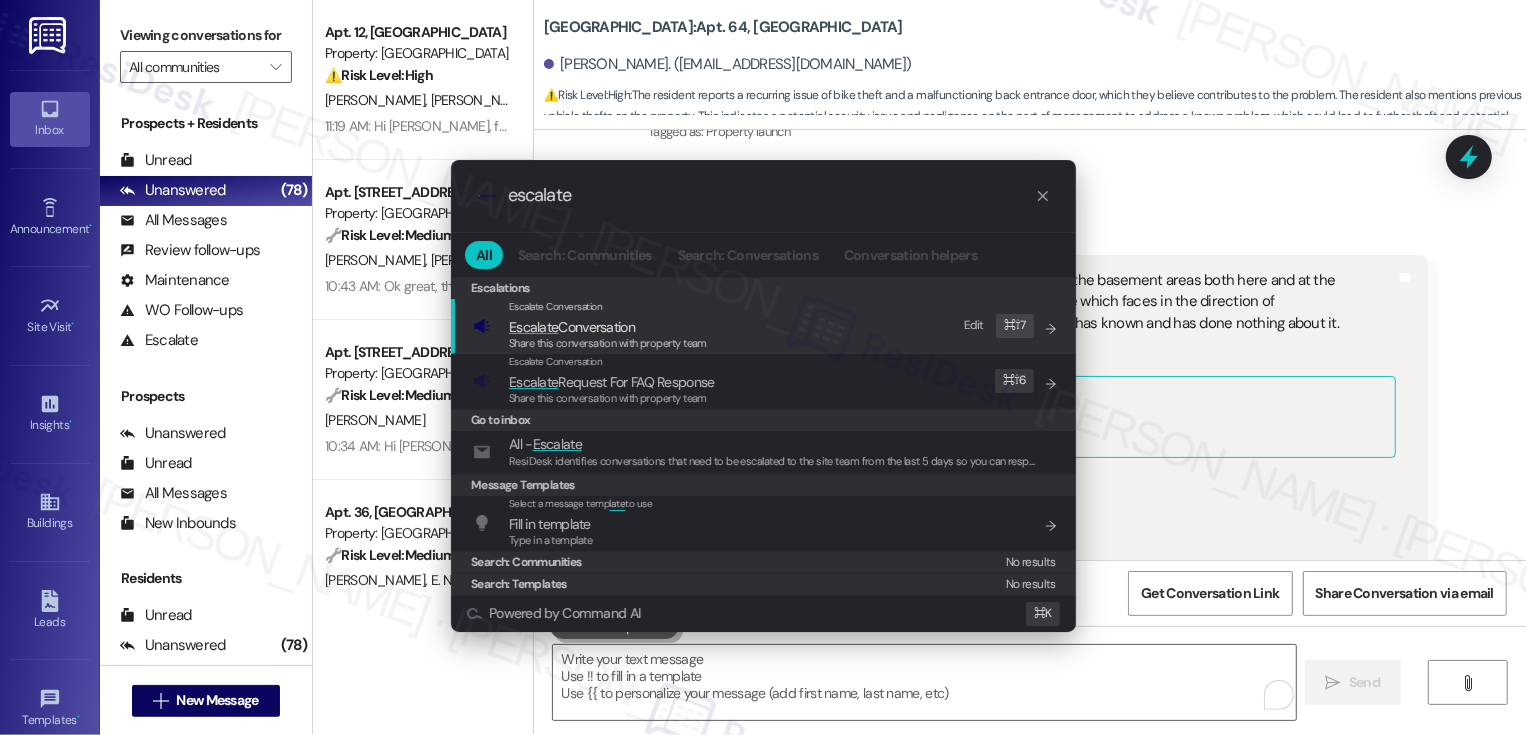 type on "escalate" 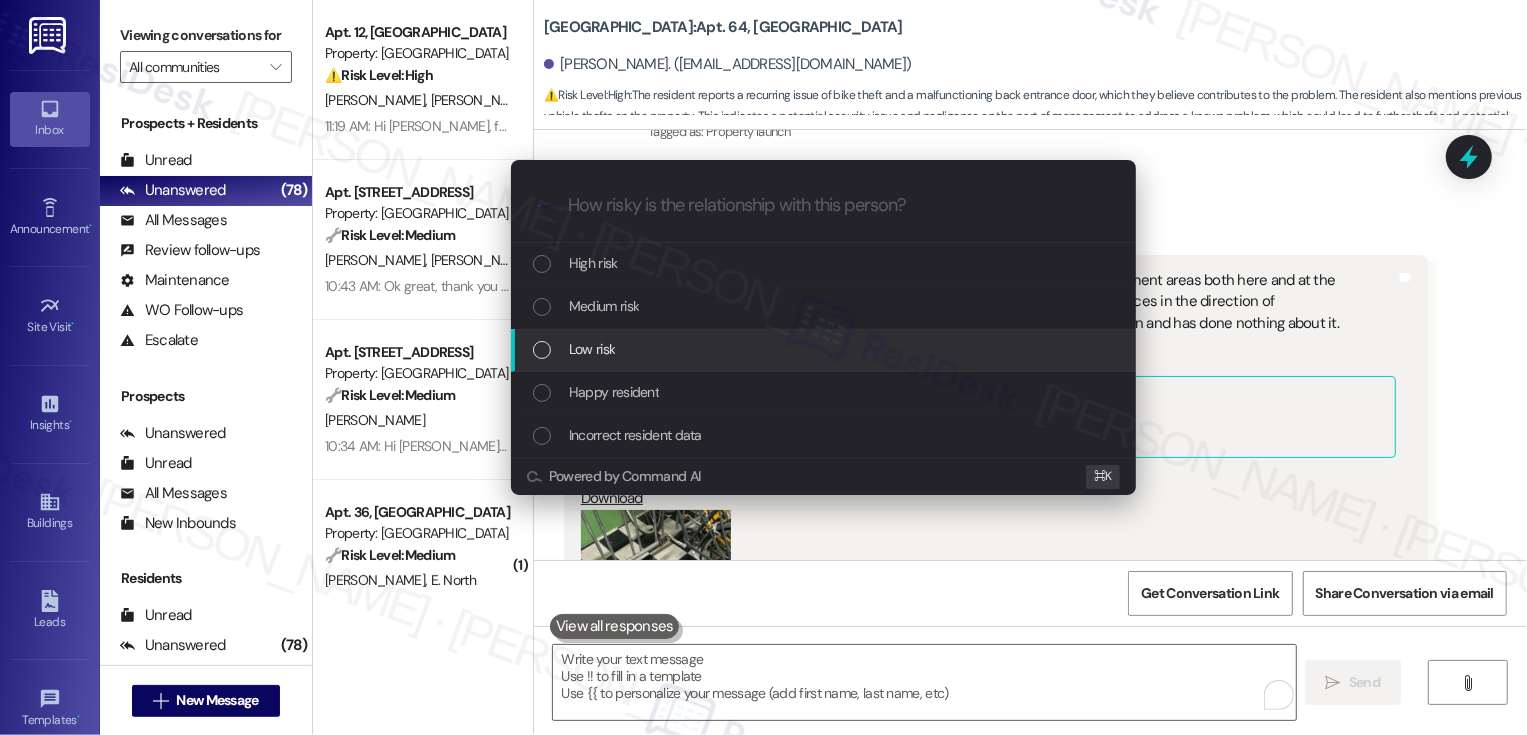 click on "Low risk" at bounding box center [592, 349] 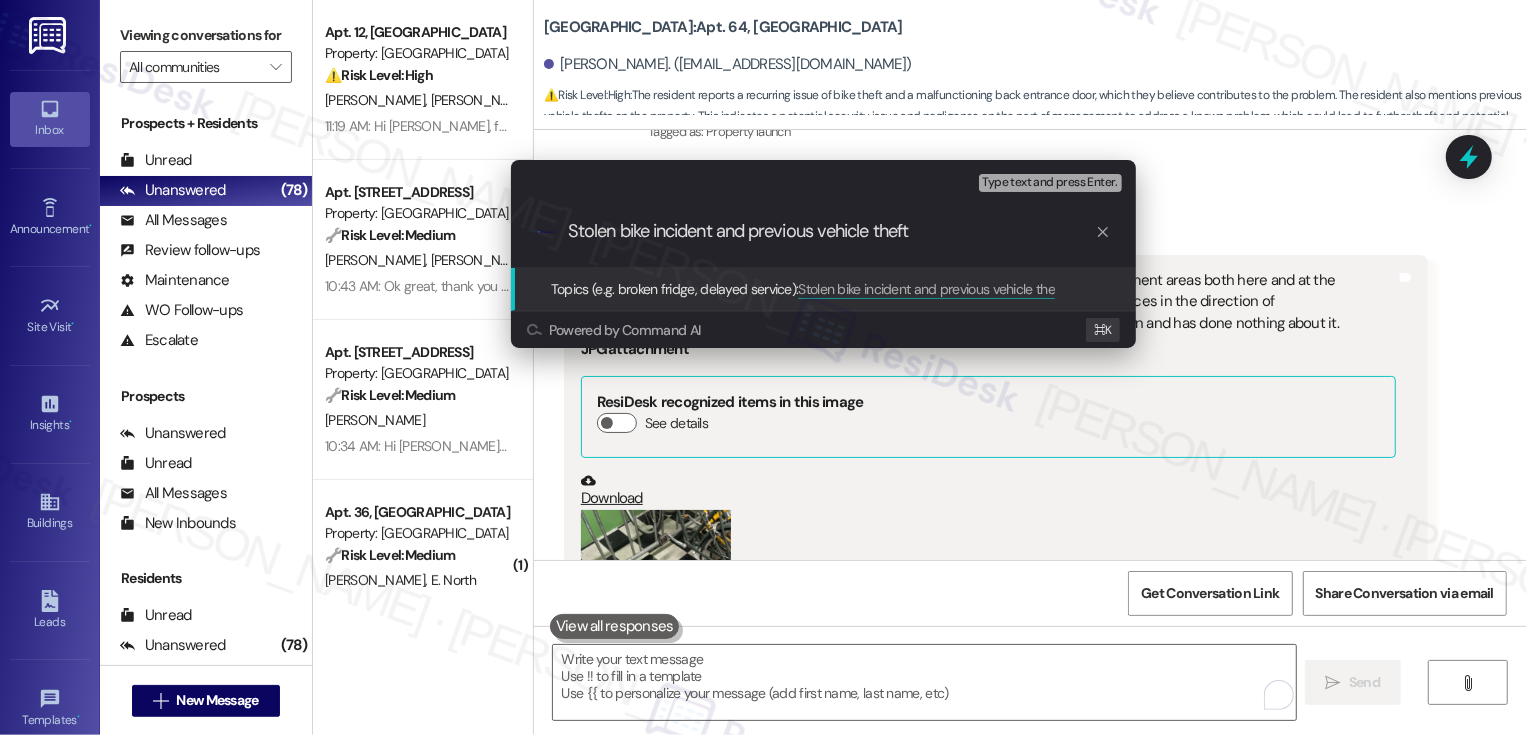 type on "Stolen bike incident and previous vehicle thefts" 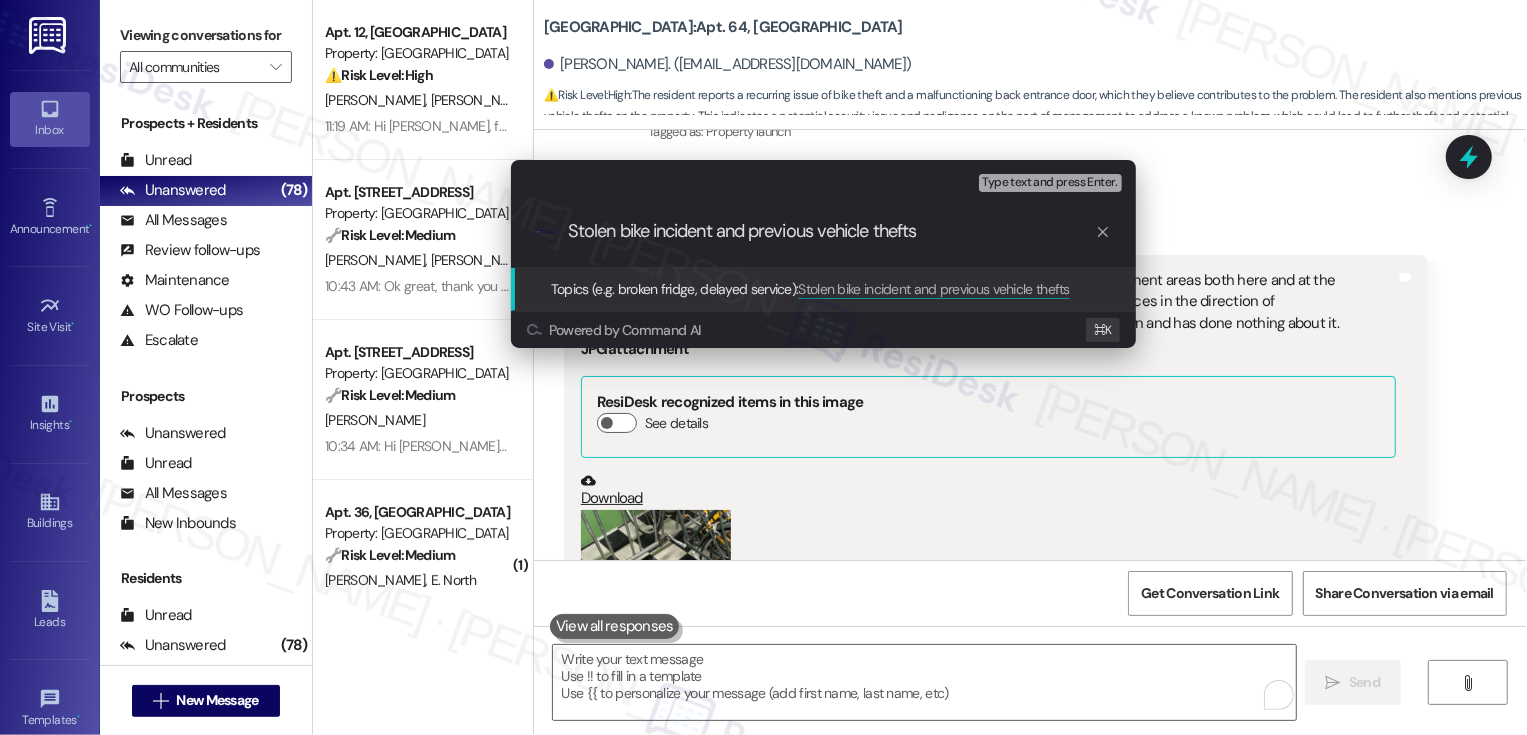 type 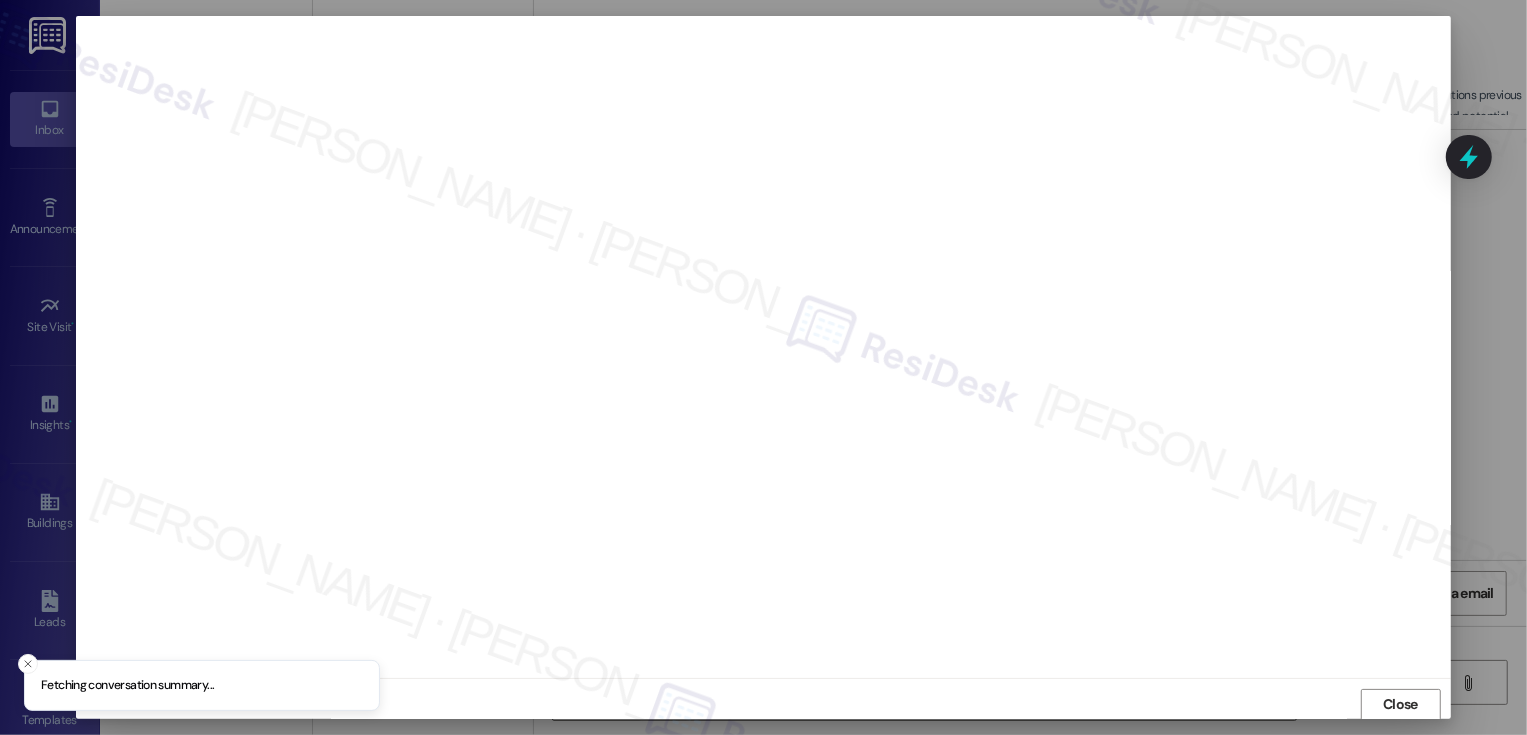 scroll, scrollTop: 1, scrollLeft: 0, axis: vertical 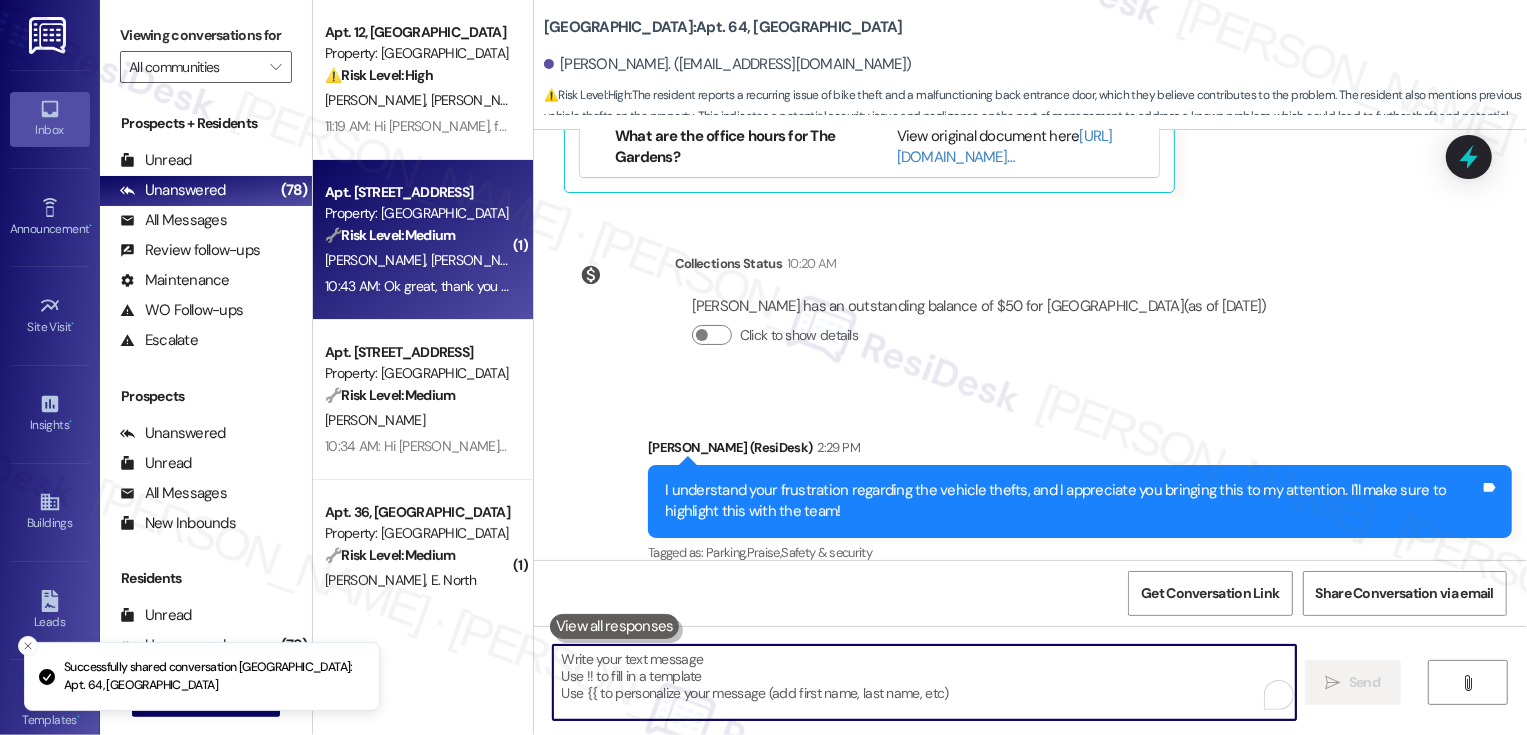 click on "Property: [GEOGRAPHIC_DATA]" at bounding box center [417, 213] 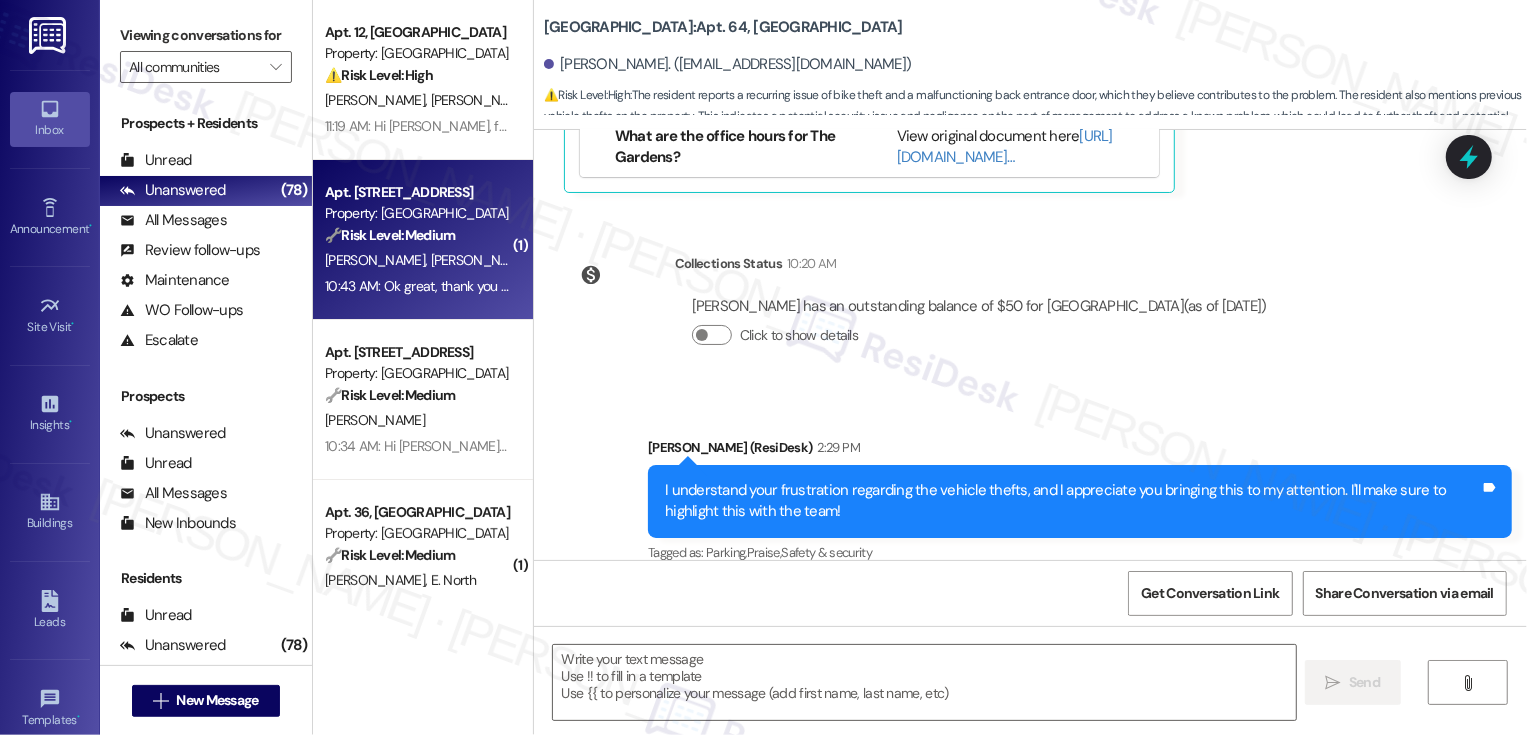 click on "Property: [GEOGRAPHIC_DATA]" at bounding box center (417, 213) 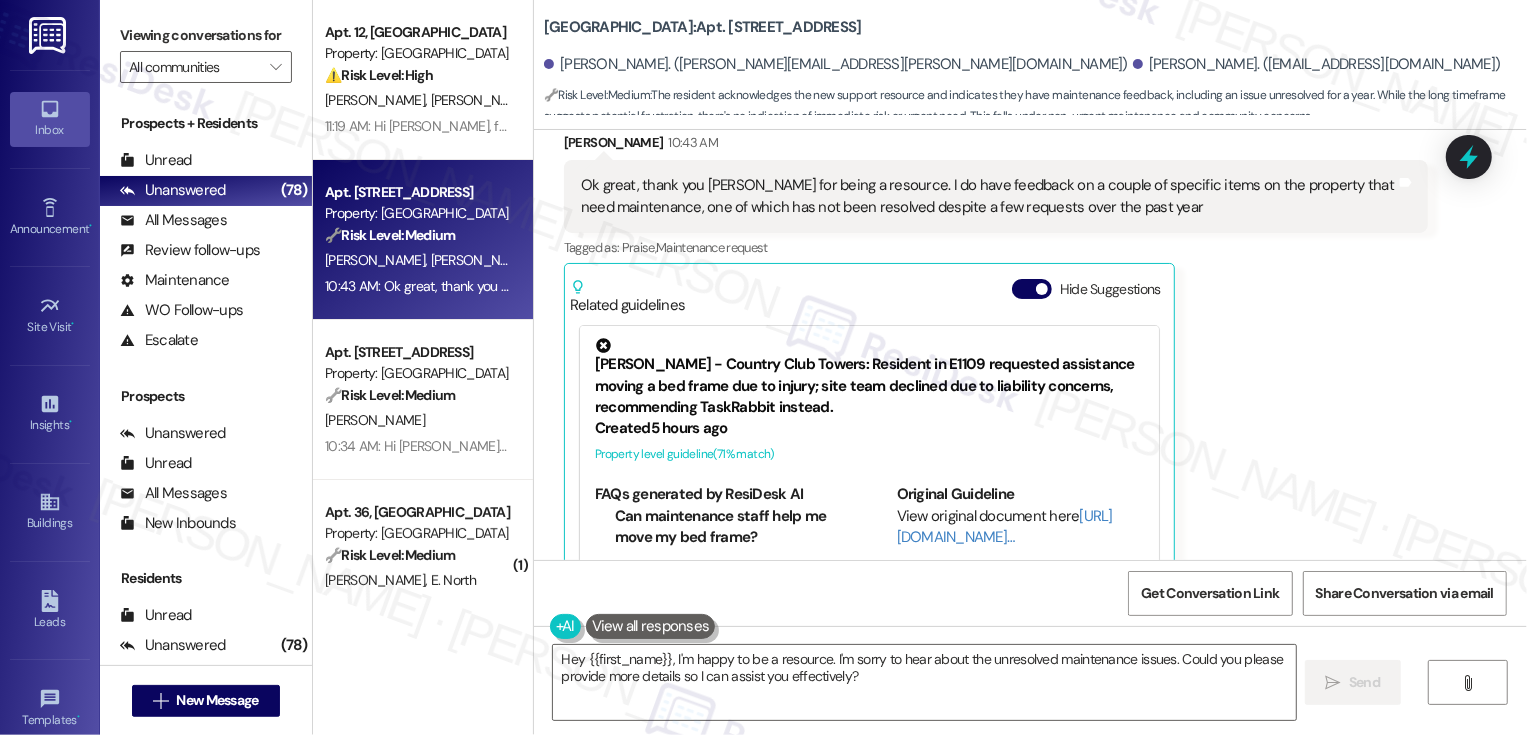 scroll, scrollTop: 1130, scrollLeft: 0, axis: vertical 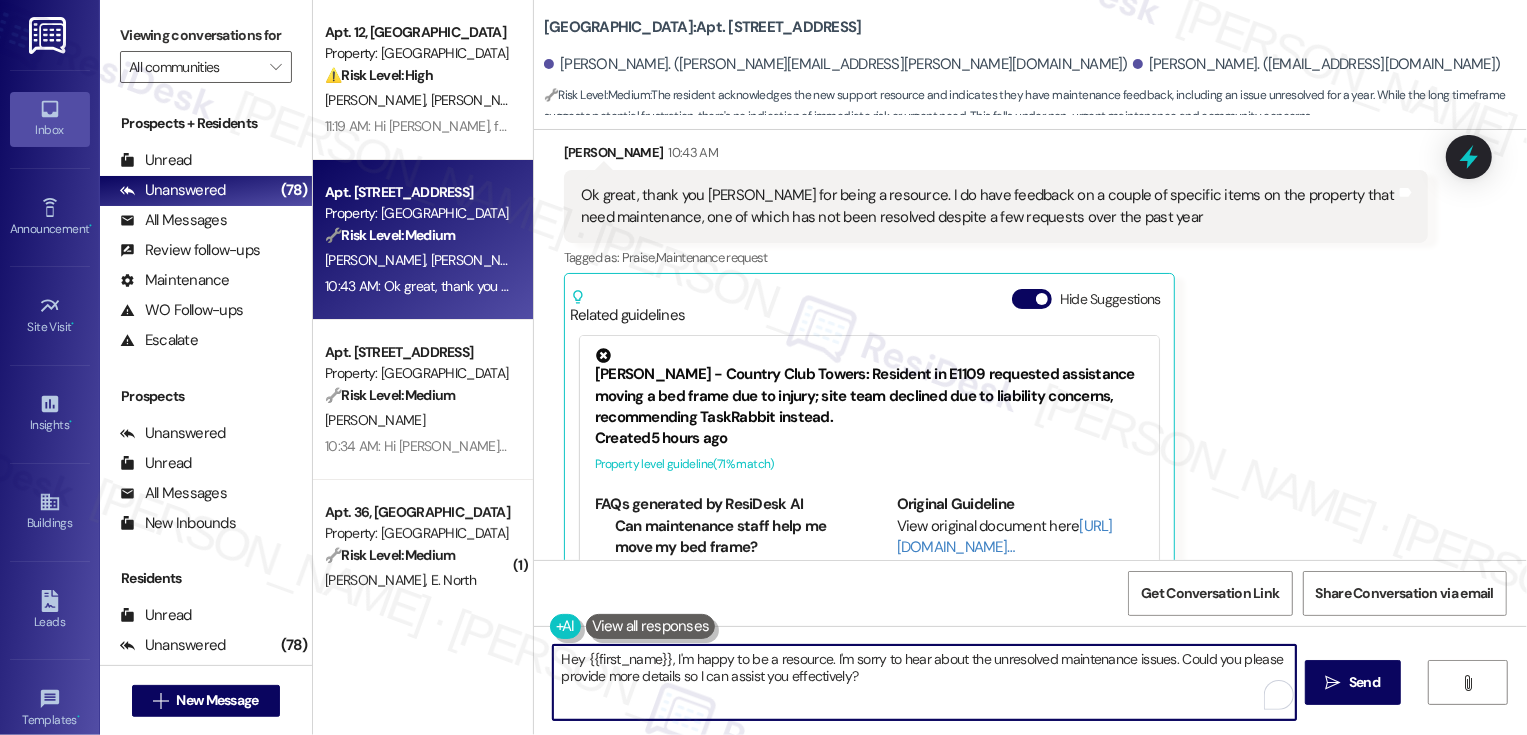 drag, startPoint x: 821, startPoint y: 661, endPoint x: 534, endPoint y: 661, distance: 287 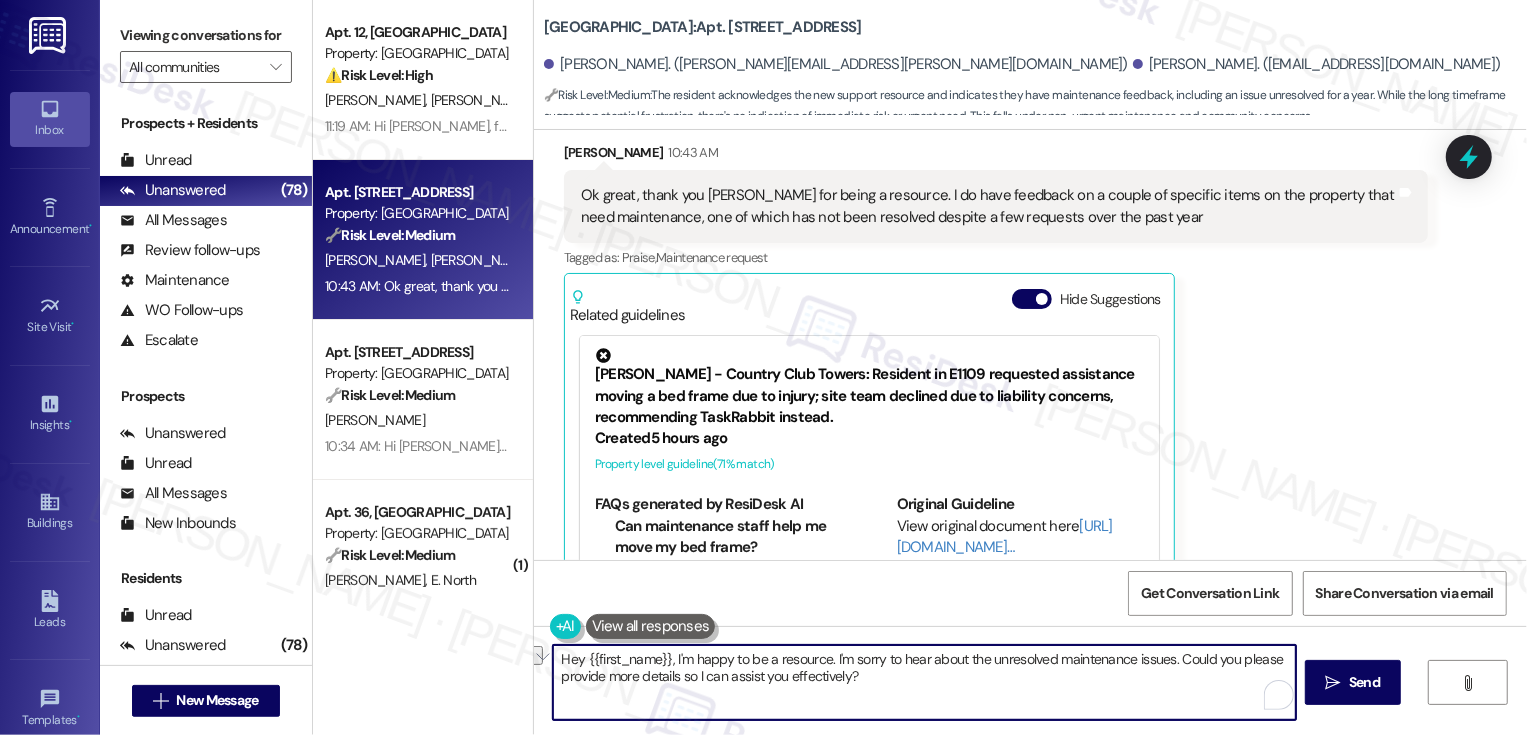 drag, startPoint x: 821, startPoint y: 660, endPoint x: 474, endPoint y: 656, distance: 347.02304 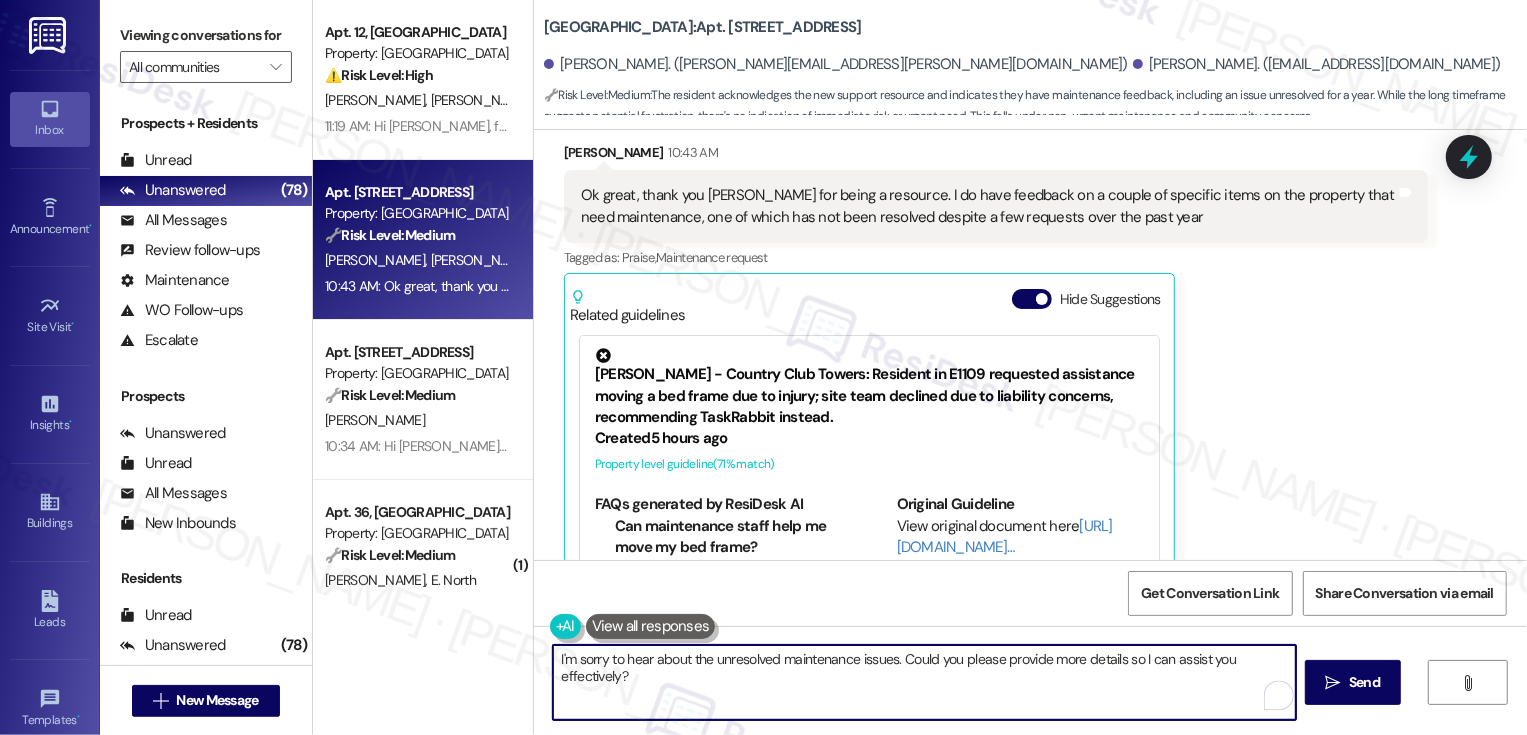 click on "I'm sorry to hear about the unresolved maintenance issues. Could you please provide more details so I can assist you effectively?" at bounding box center (924, 682) 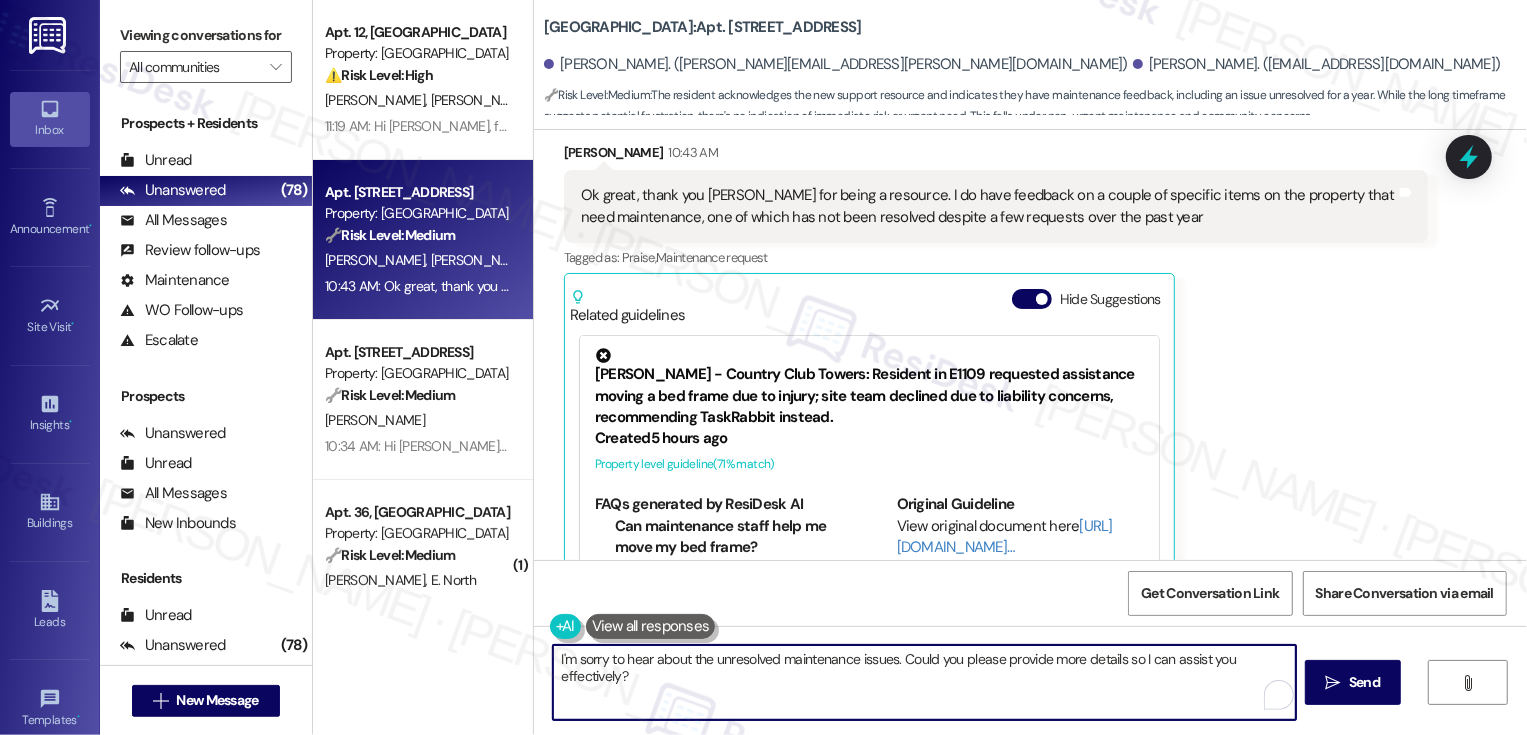 drag, startPoint x: 1120, startPoint y: 659, endPoint x: 1185, endPoint y: 715, distance: 85.79627 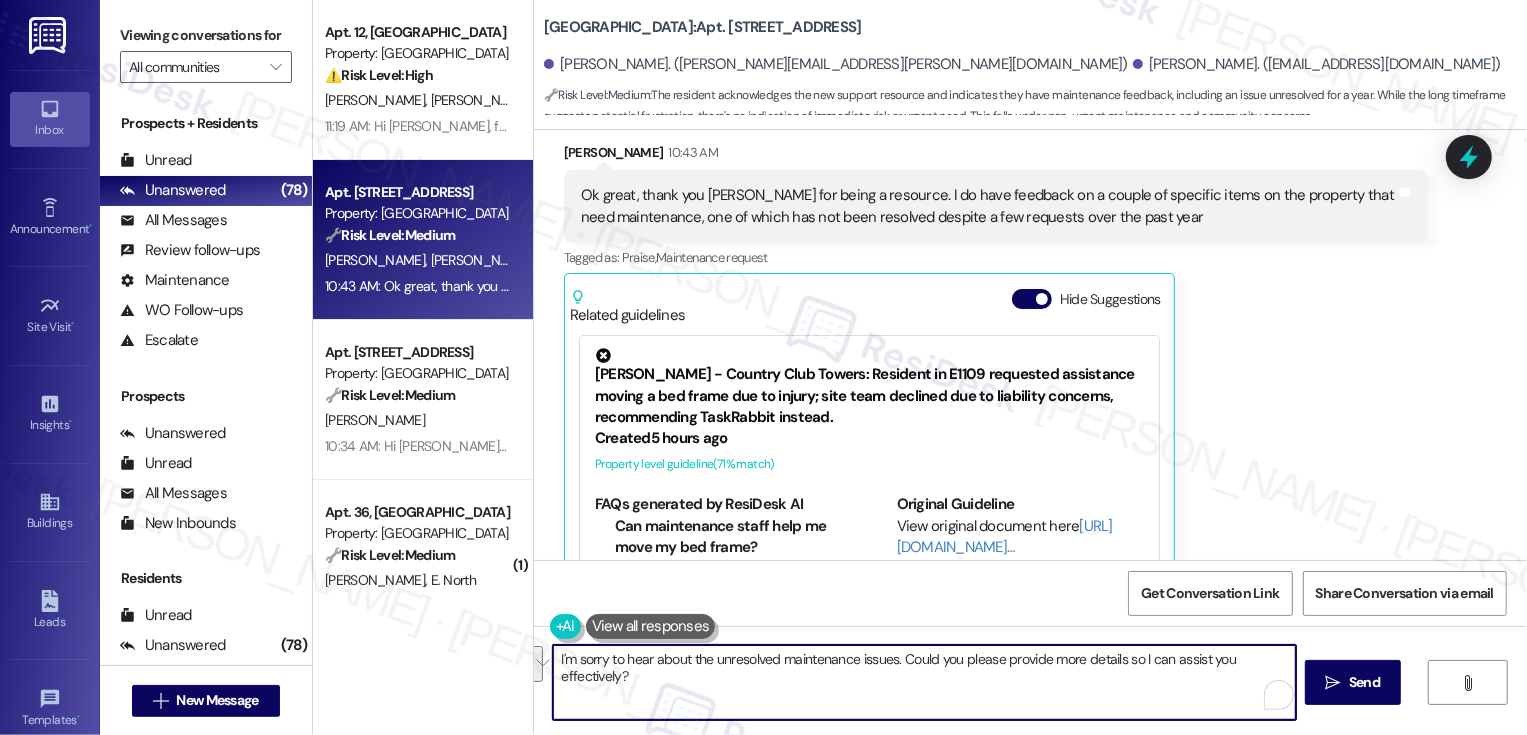 click on "I'm sorry to hear about the unresolved maintenance issues. Could you please provide more details so I can assist you effectively?" at bounding box center [924, 682] 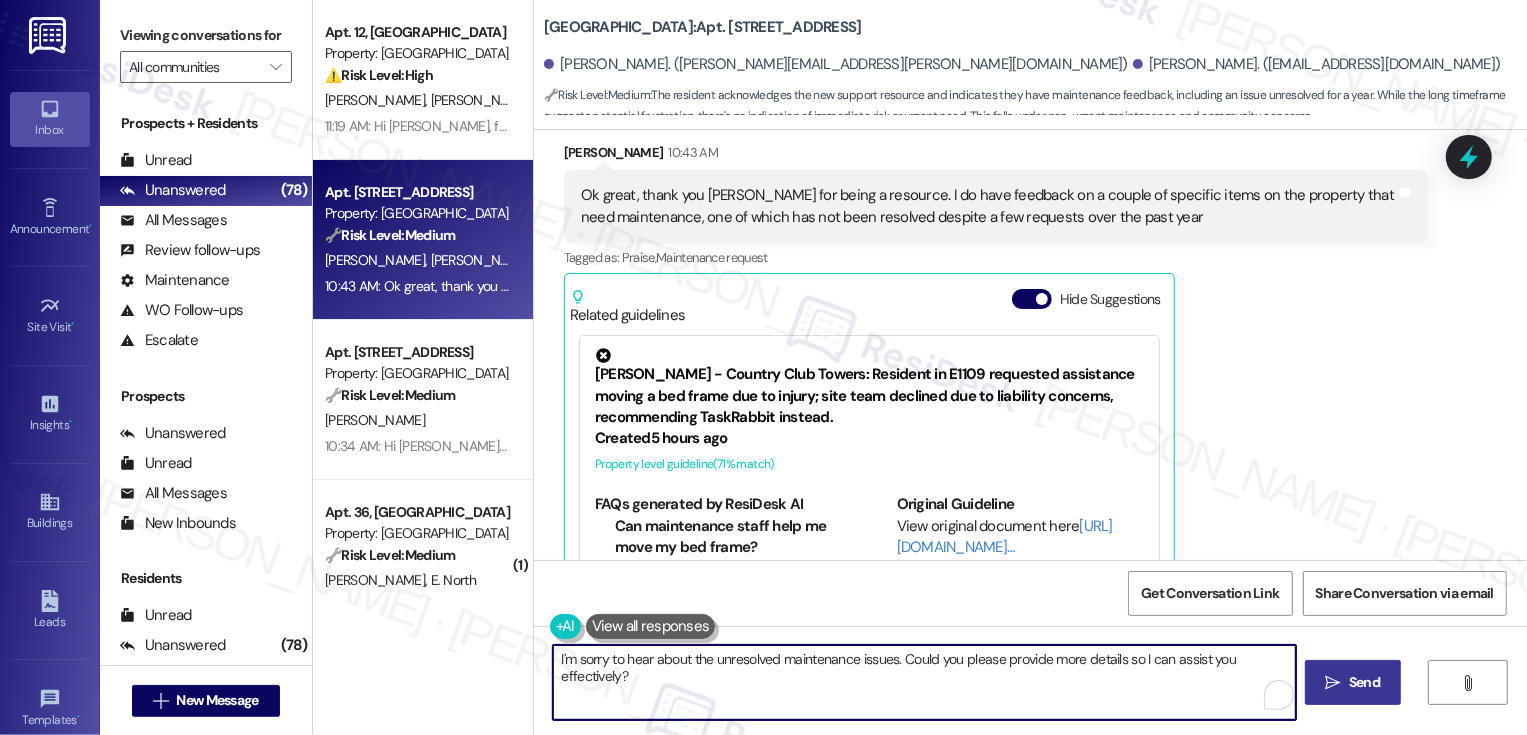 type on "I'm sorry to hear about the unresolved maintenance issues. Could you please provide more details so I can assist you effectively?" 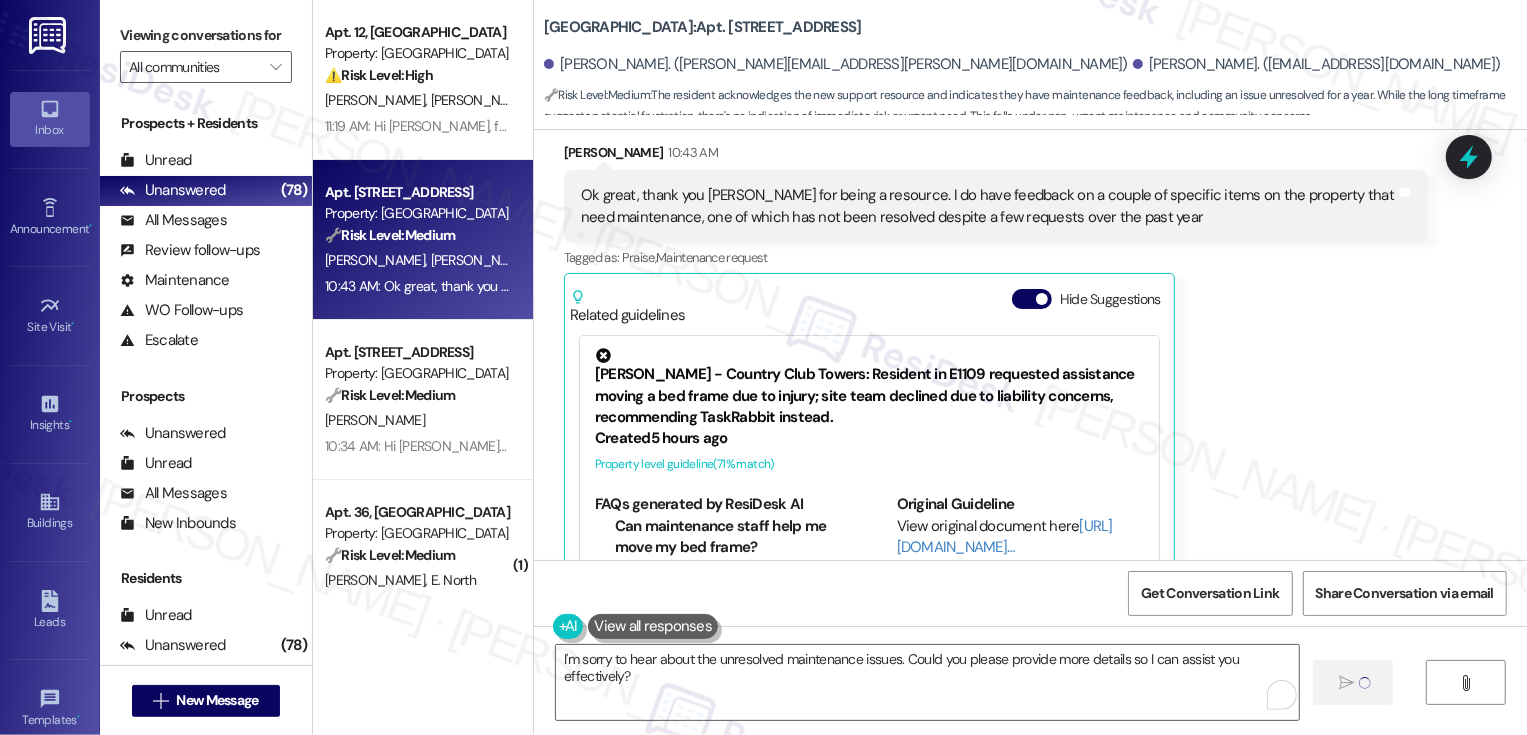 type 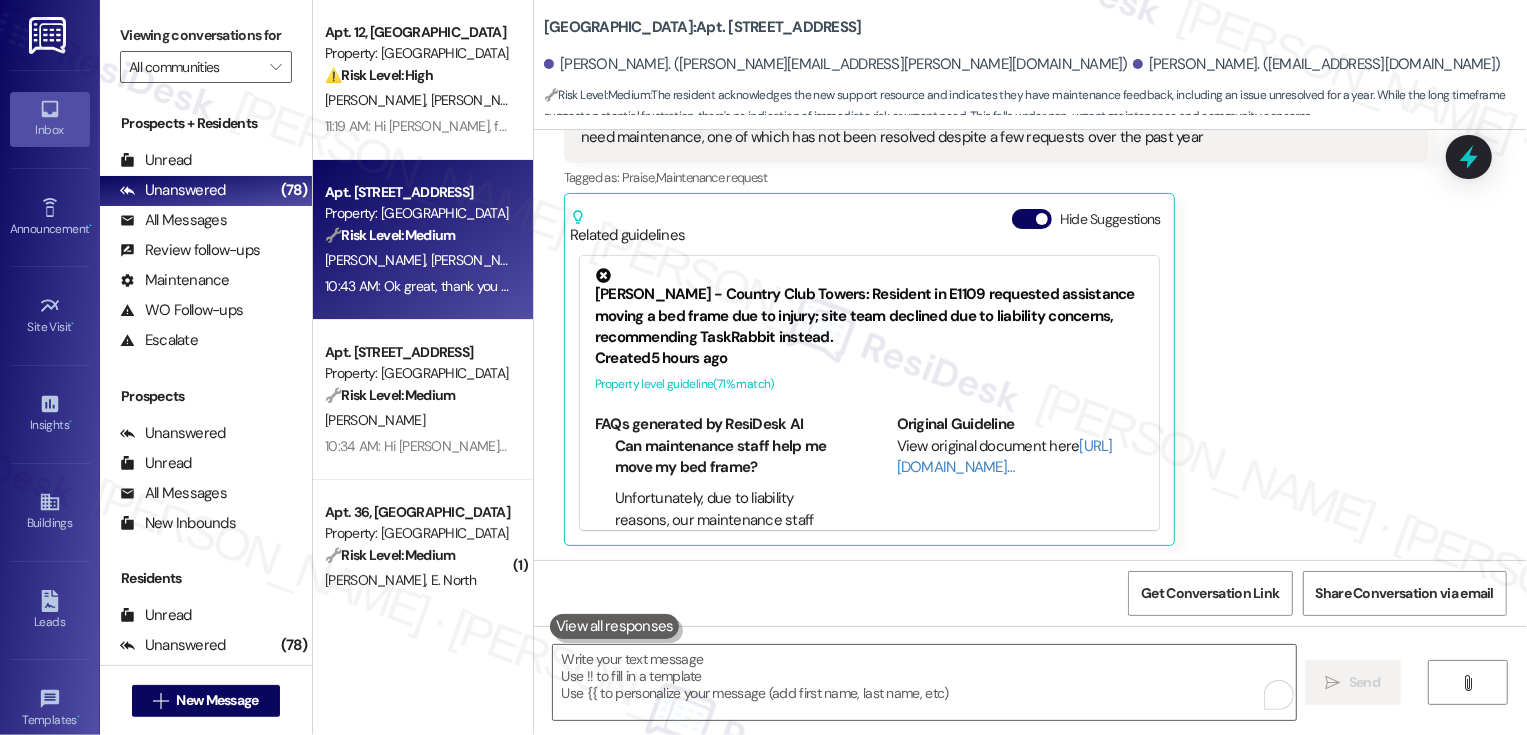 scroll, scrollTop: 1350, scrollLeft: 0, axis: vertical 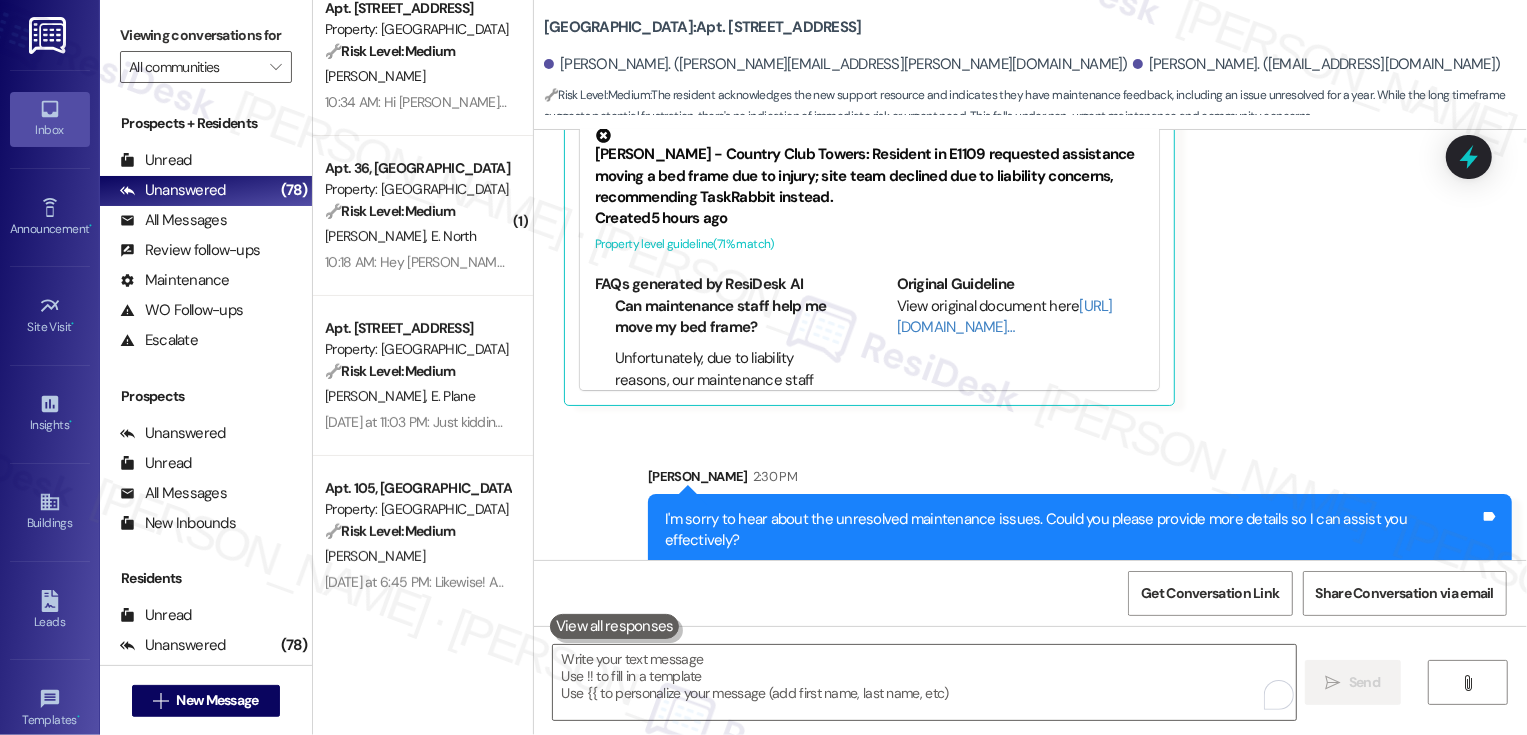 click on "[PERSON_NAME] Plane" at bounding box center (417, 396) 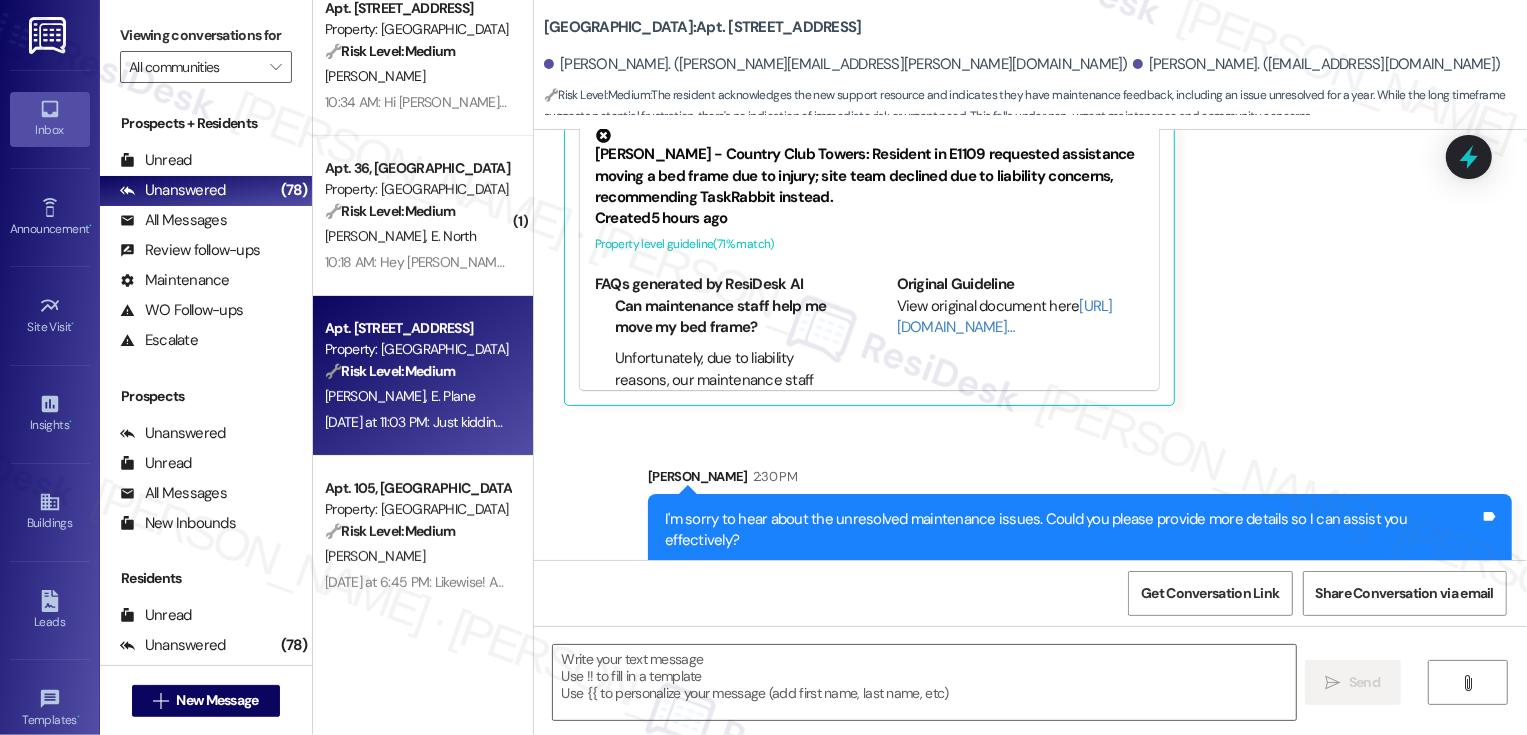 click on "[PERSON_NAME] Plane" at bounding box center (417, 396) 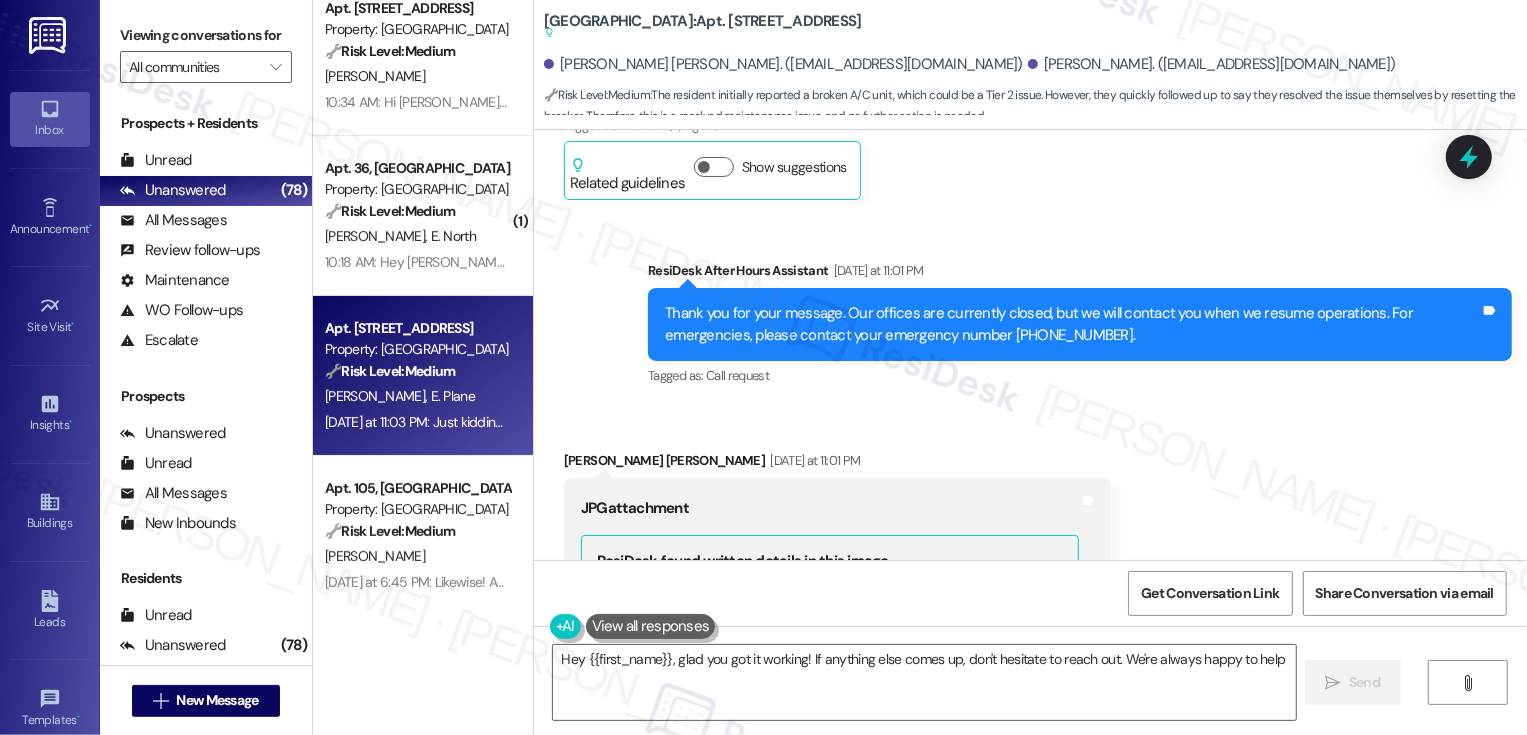 type on "Hey {{first_name}}, glad you got it working! If anything else comes up, don't hesitate to reach out. We're always happy to help!" 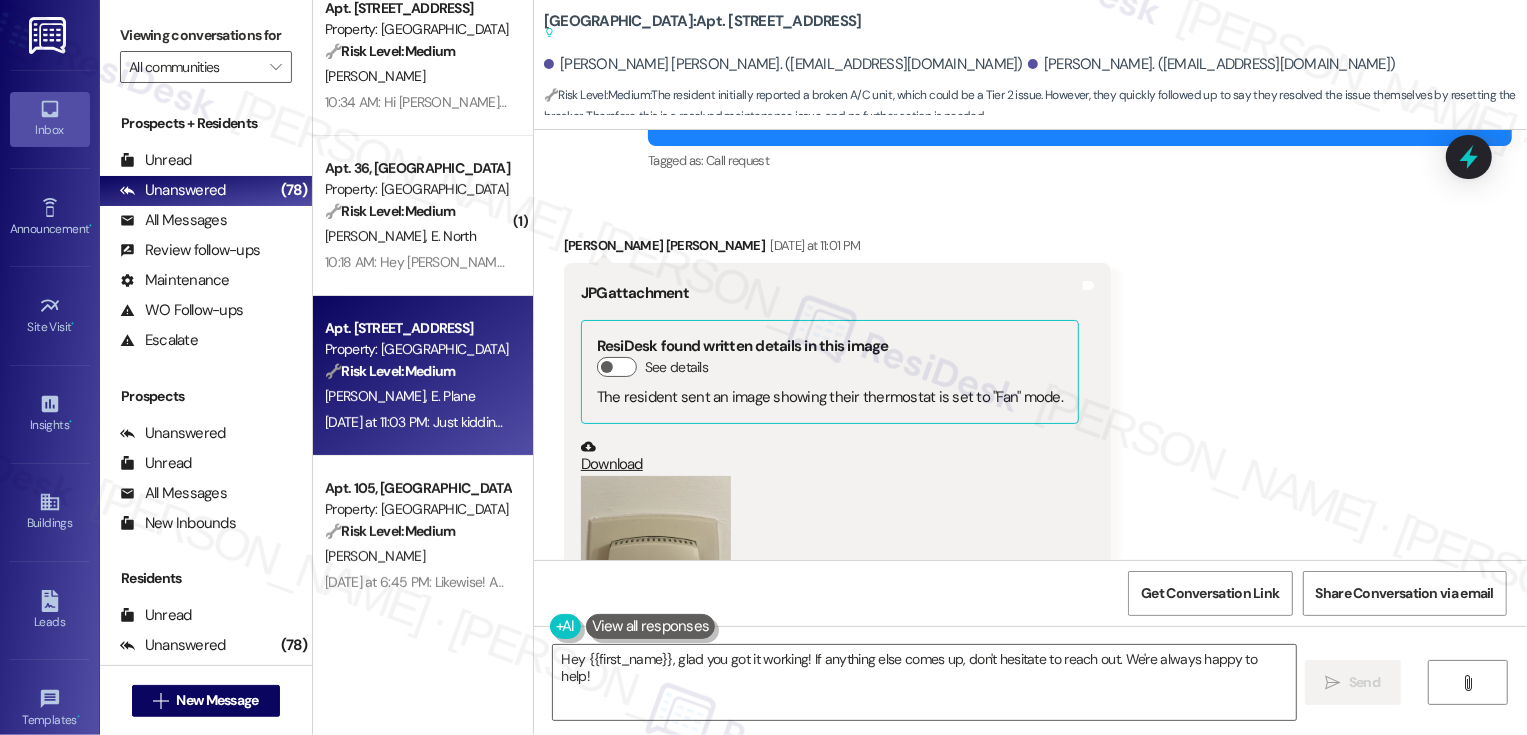 scroll, scrollTop: 992, scrollLeft: 0, axis: vertical 